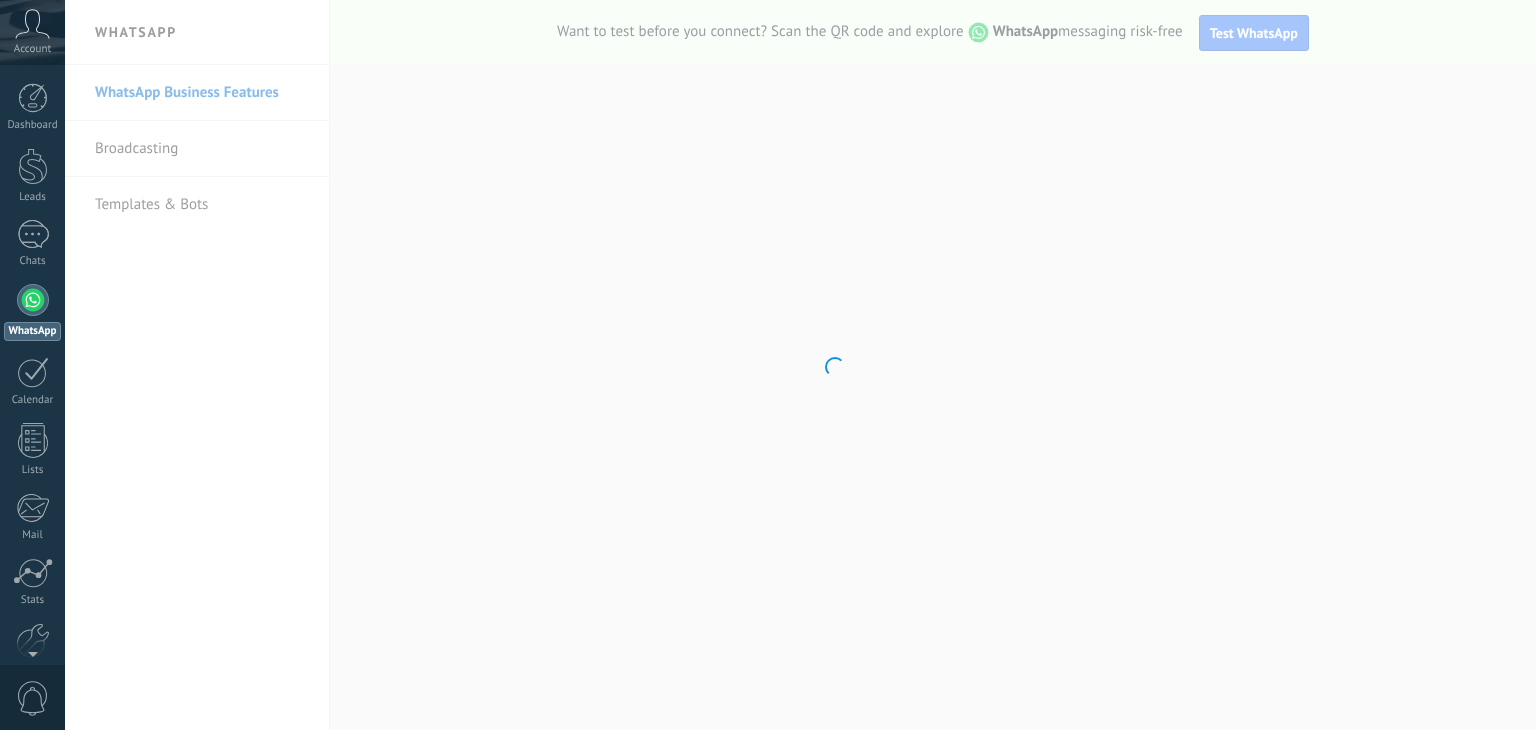 scroll, scrollTop: 0, scrollLeft: 0, axis: both 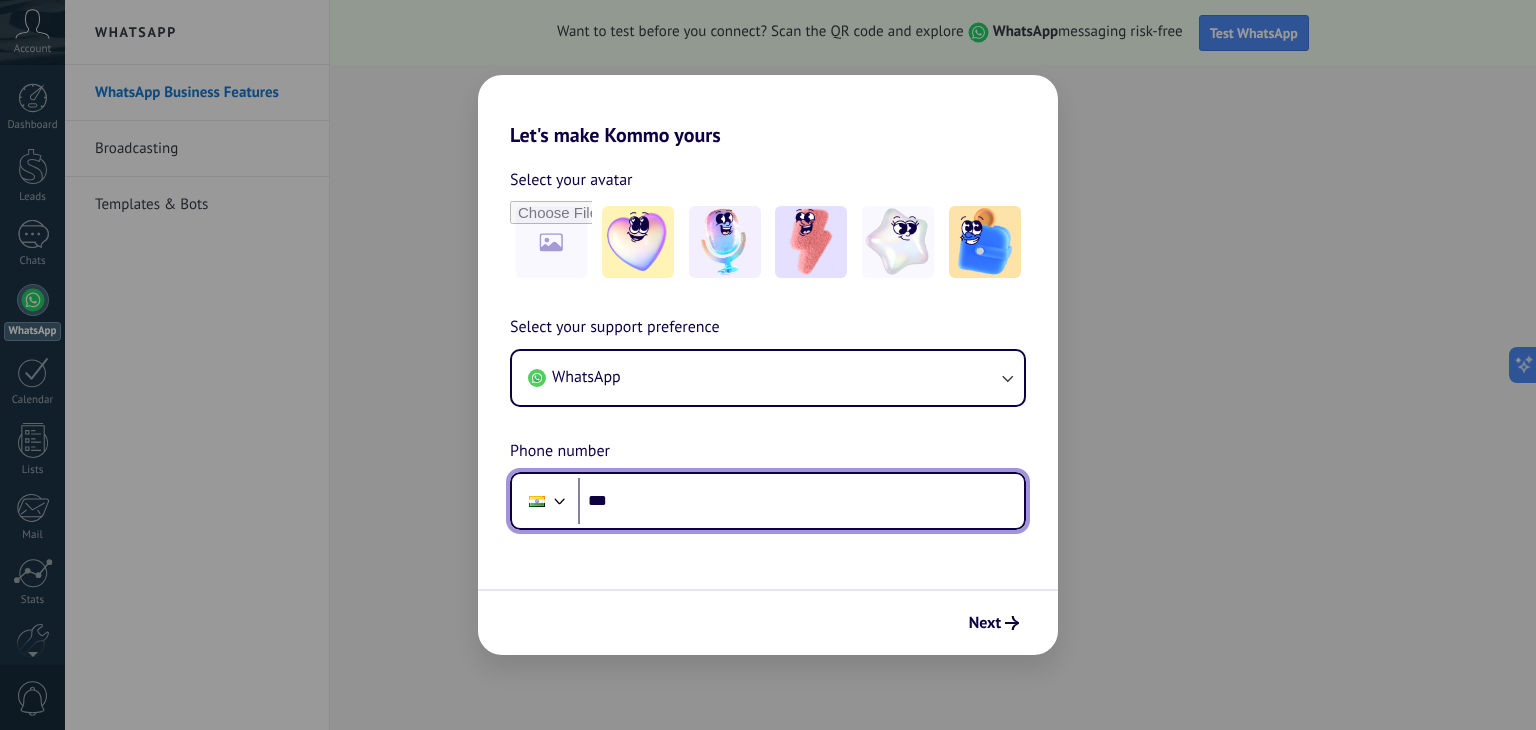 click on "***" at bounding box center [801, 501] 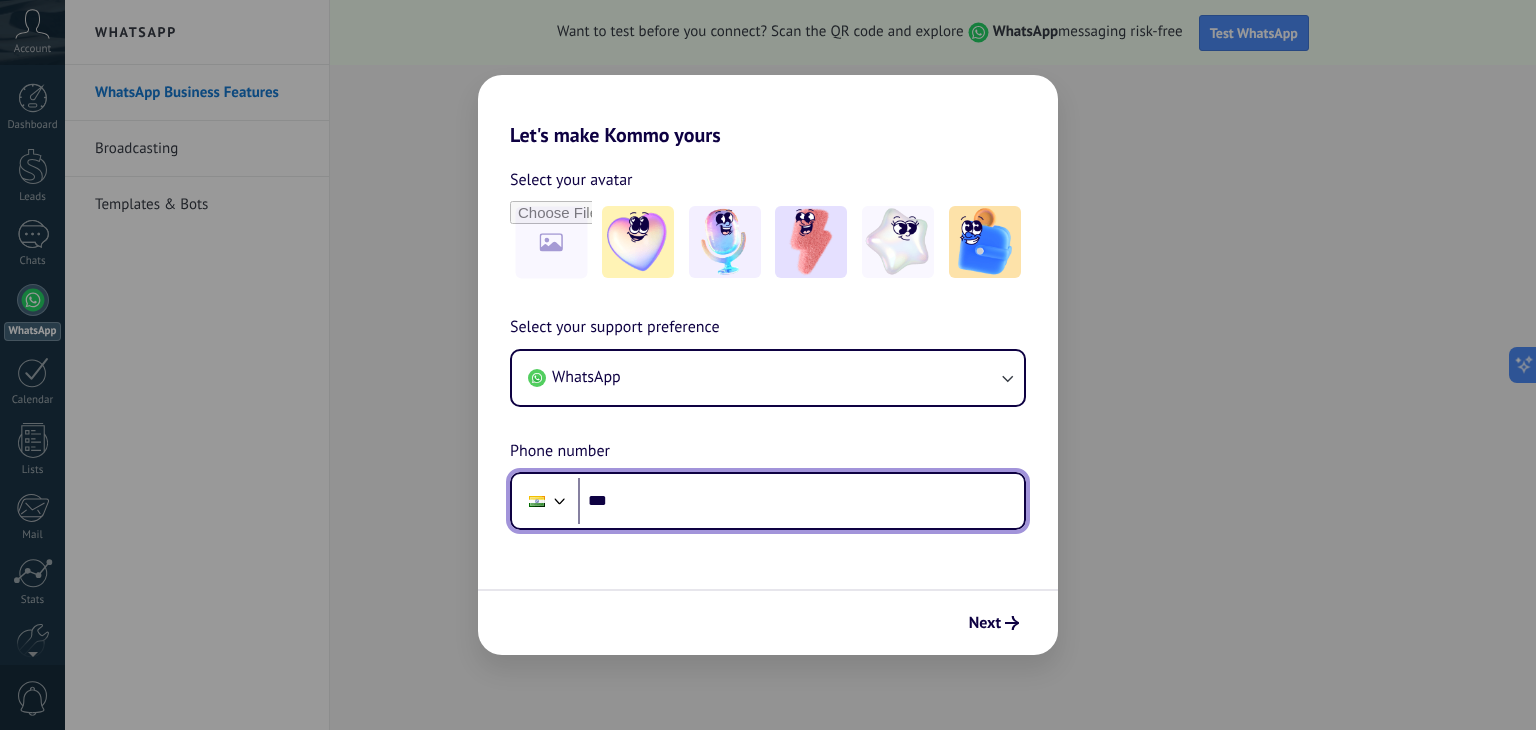 paste on "**********" 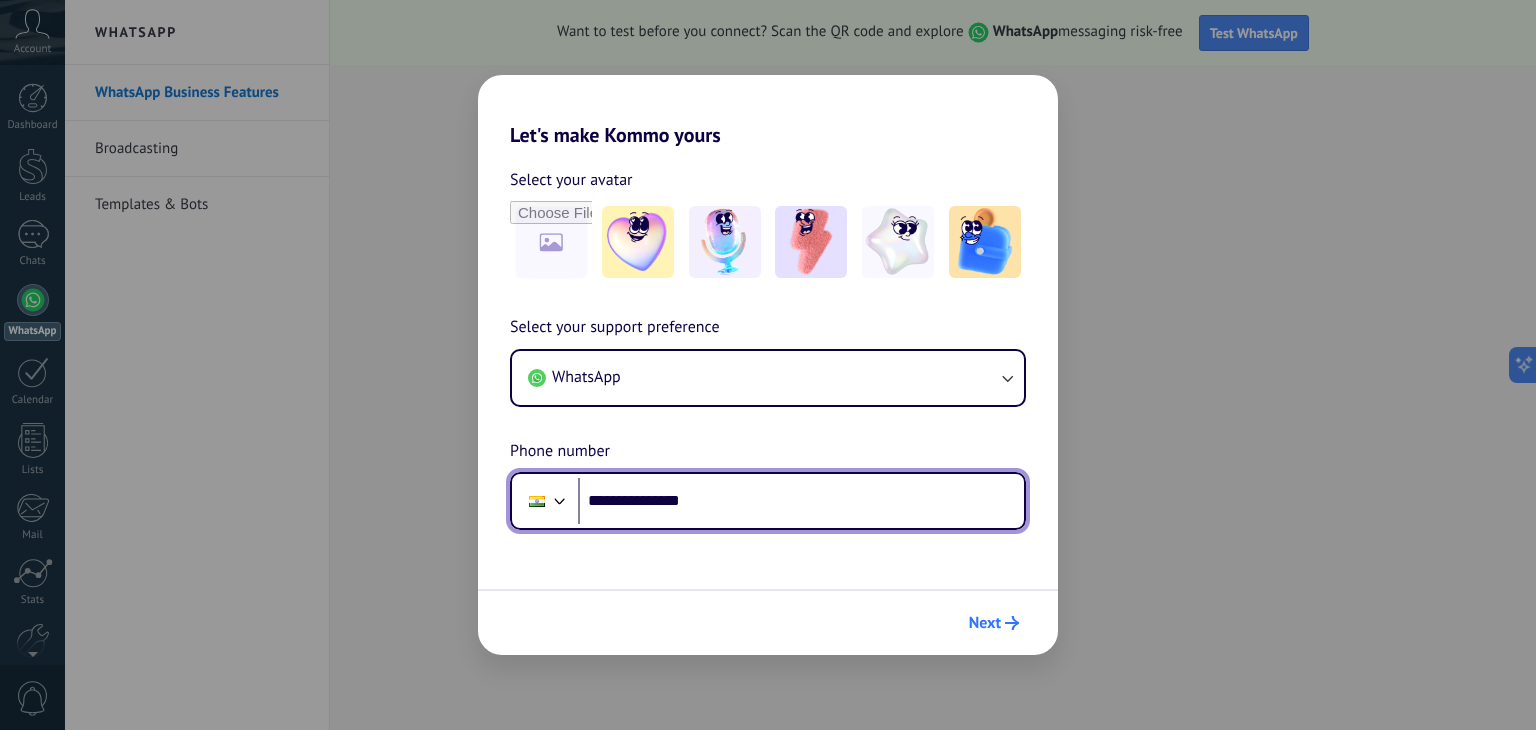 type on "**********" 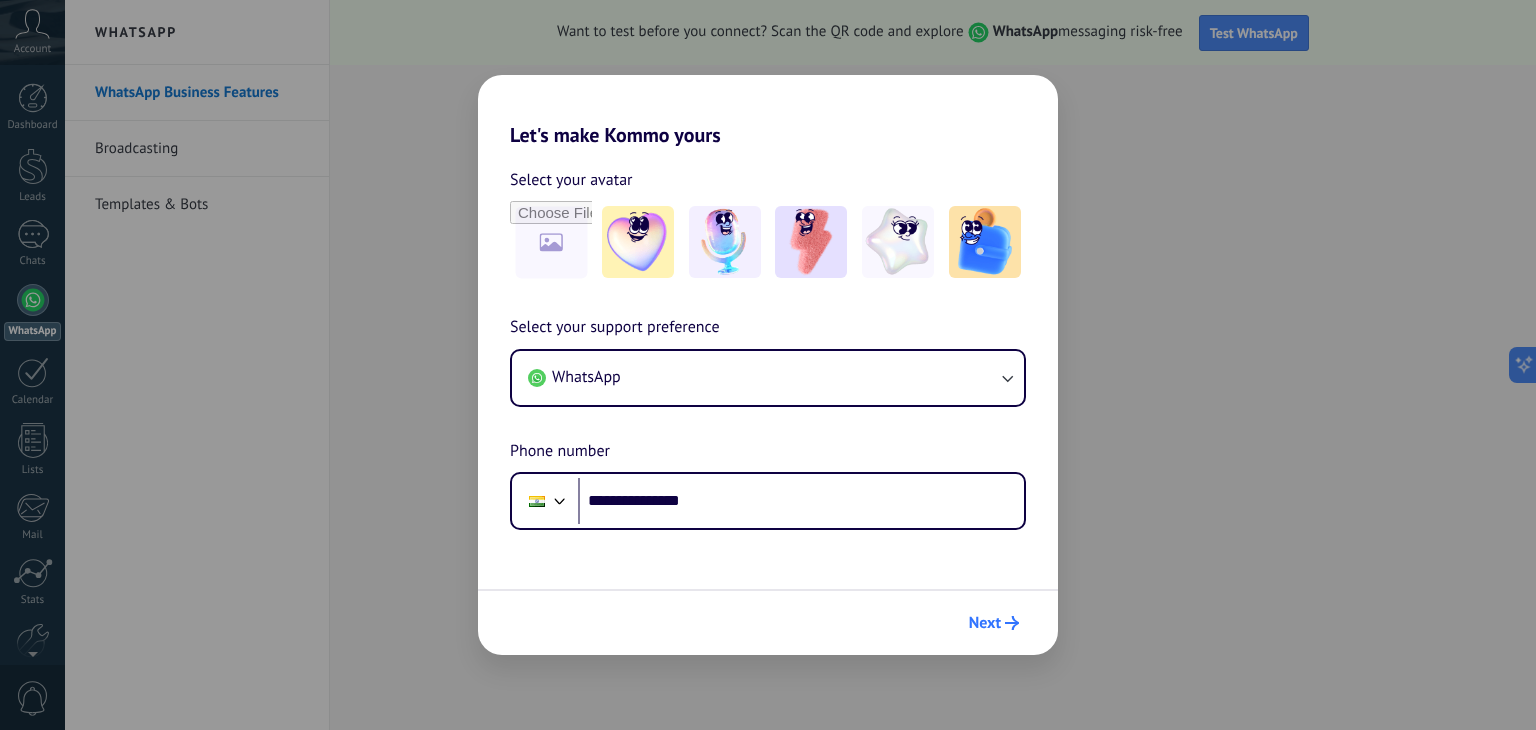 click on "Next" at bounding box center [985, 623] 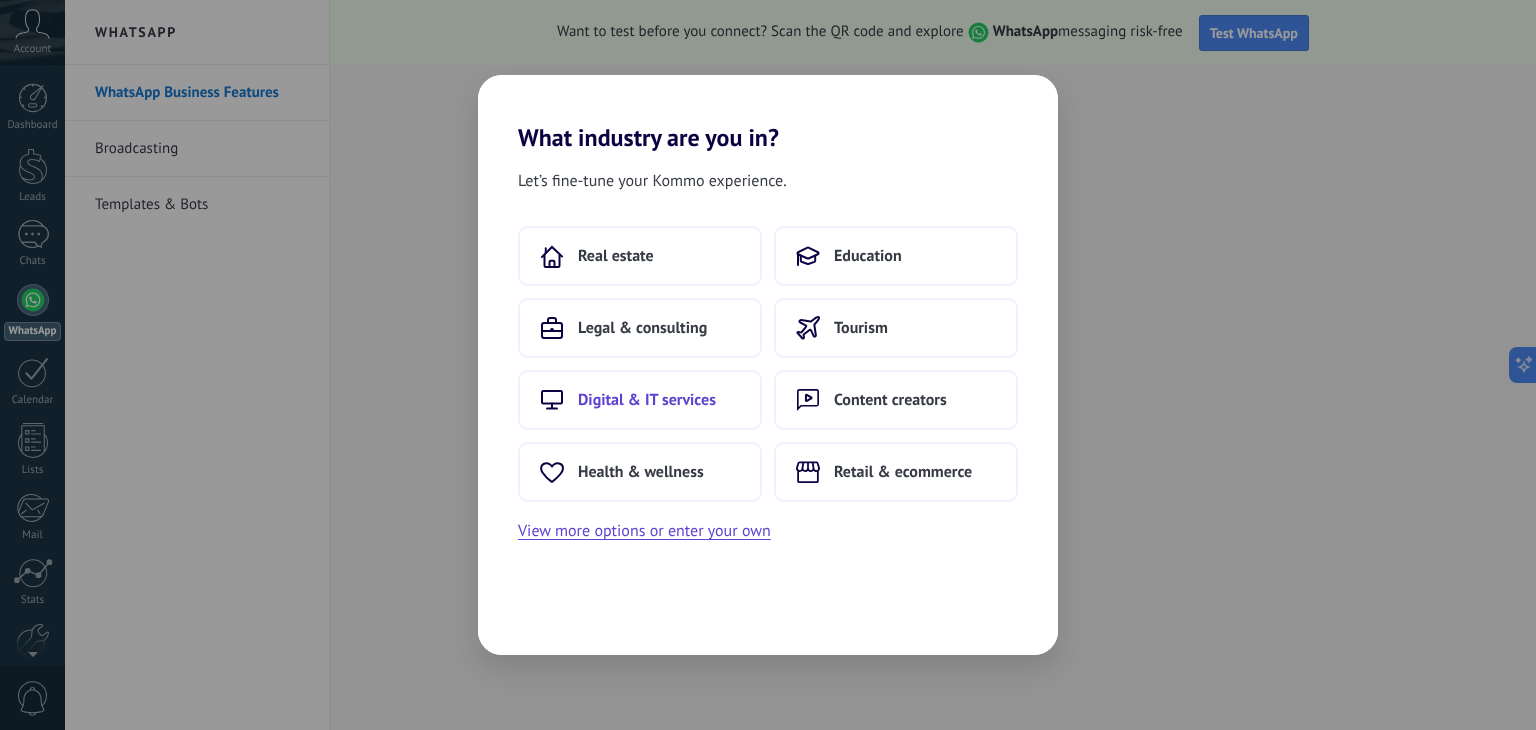 click on "Digital & IT services" at bounding box center [647, 400] 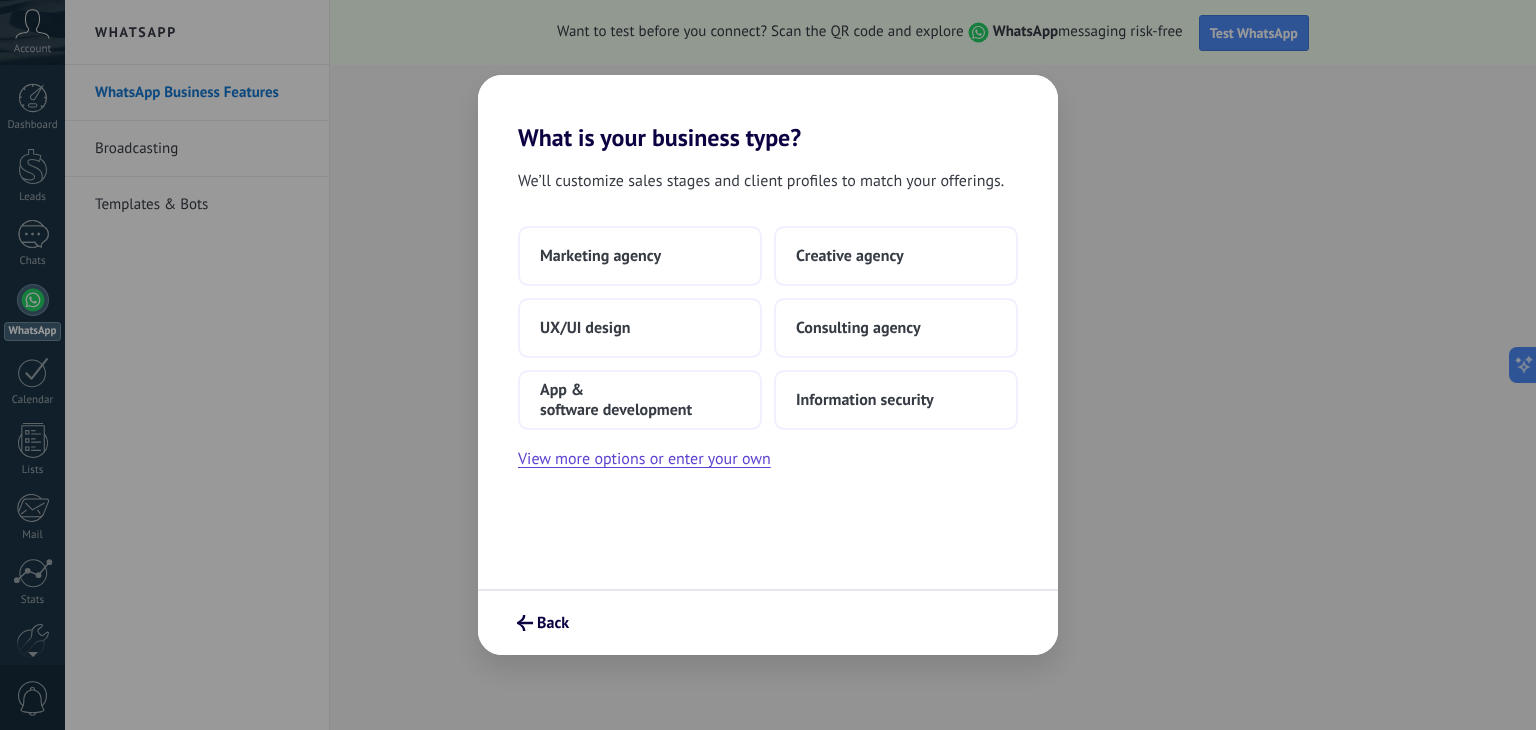 click on "App & software development" at bounding box center (640, 400) 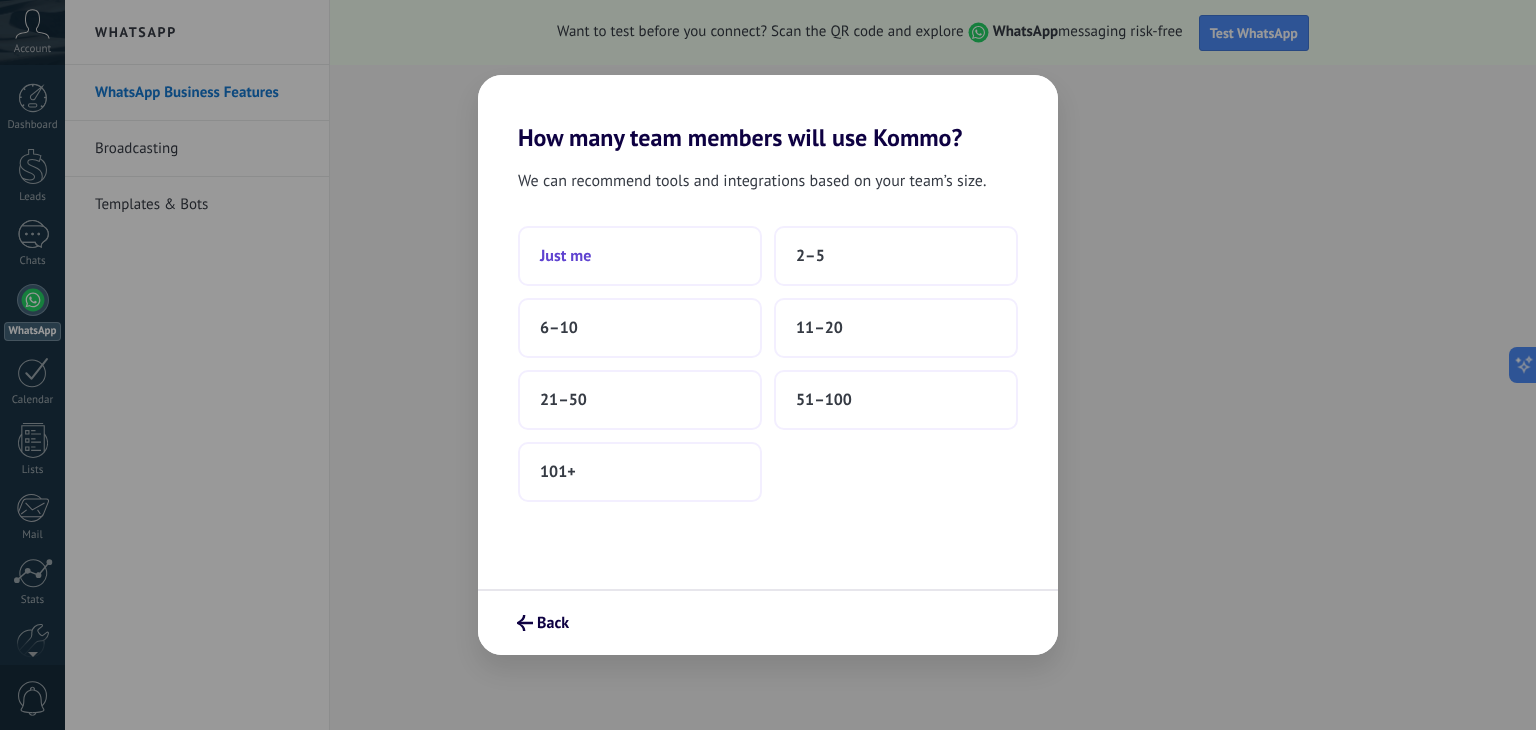 click on "Just me" at bounding box center [640, 256] 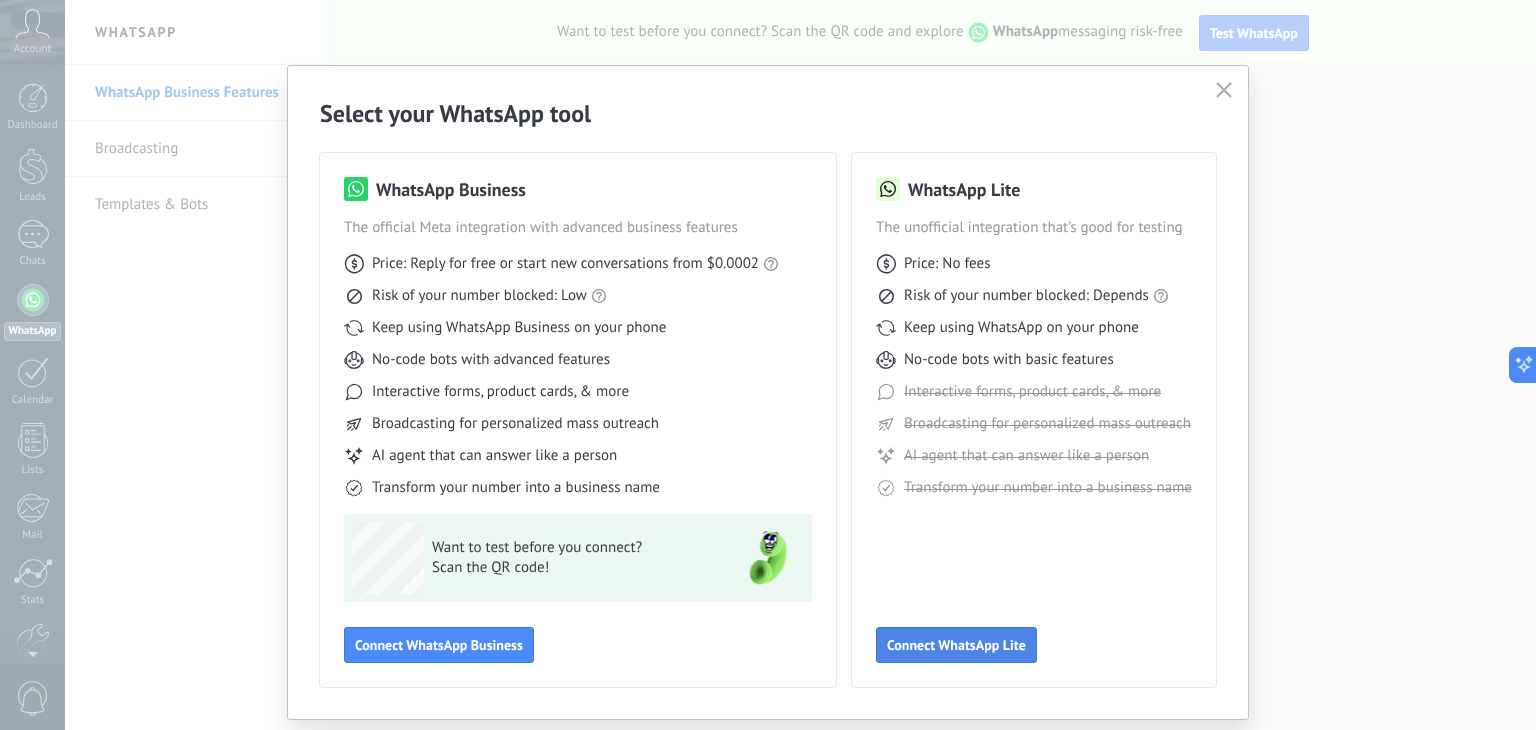click on "Connect WhatsApp Lite" at bounding box center [956, 645] 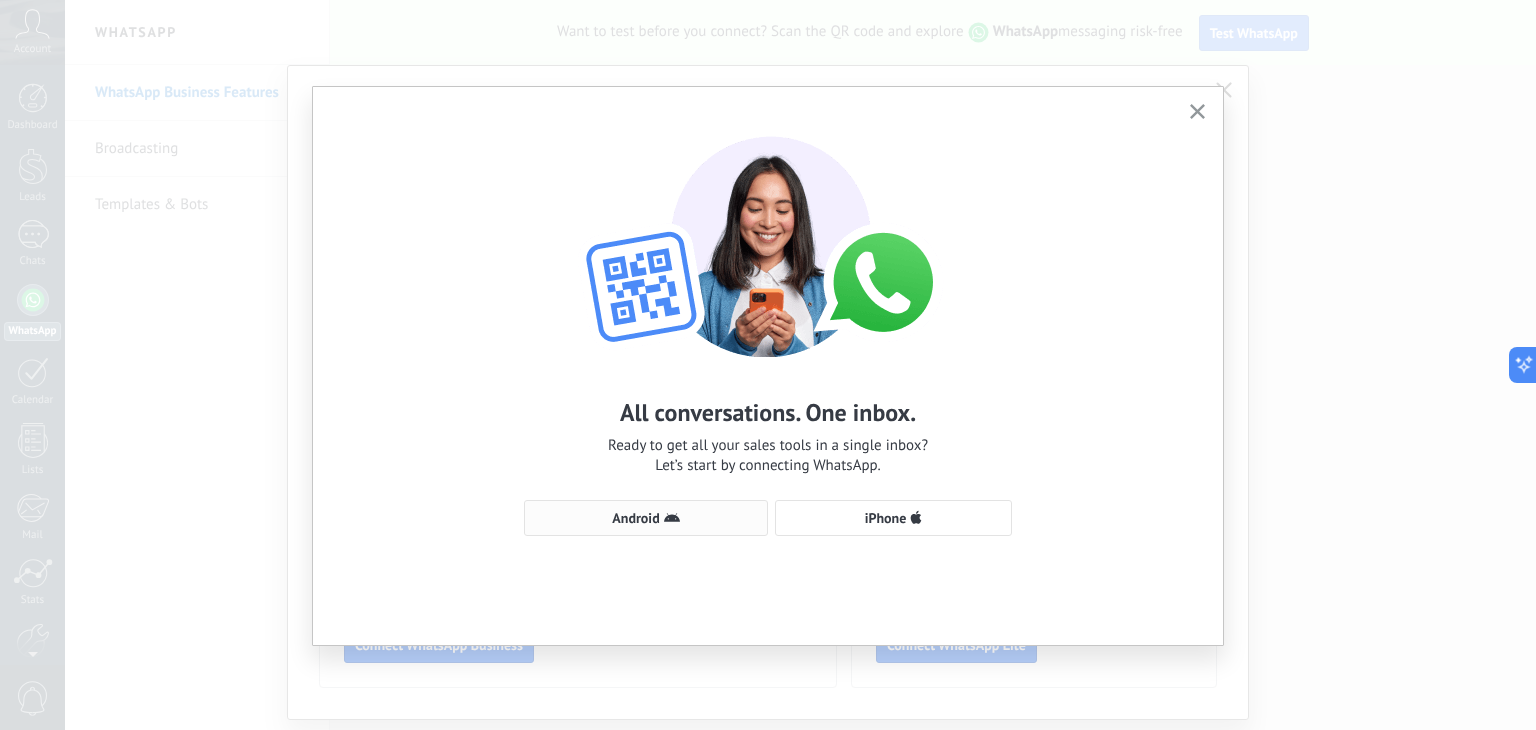 click 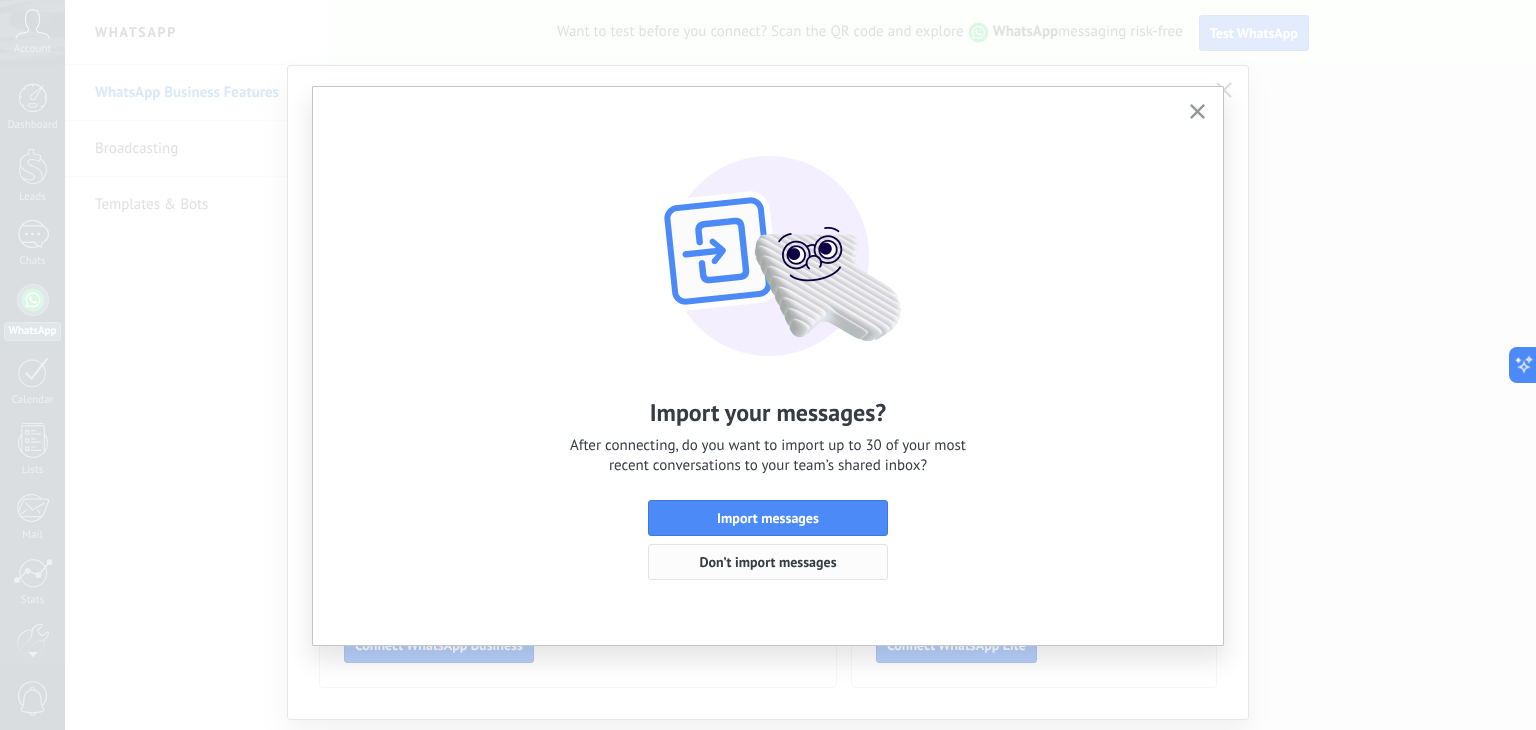 click on "Don’t import messages" at bounding box center [767, 562] 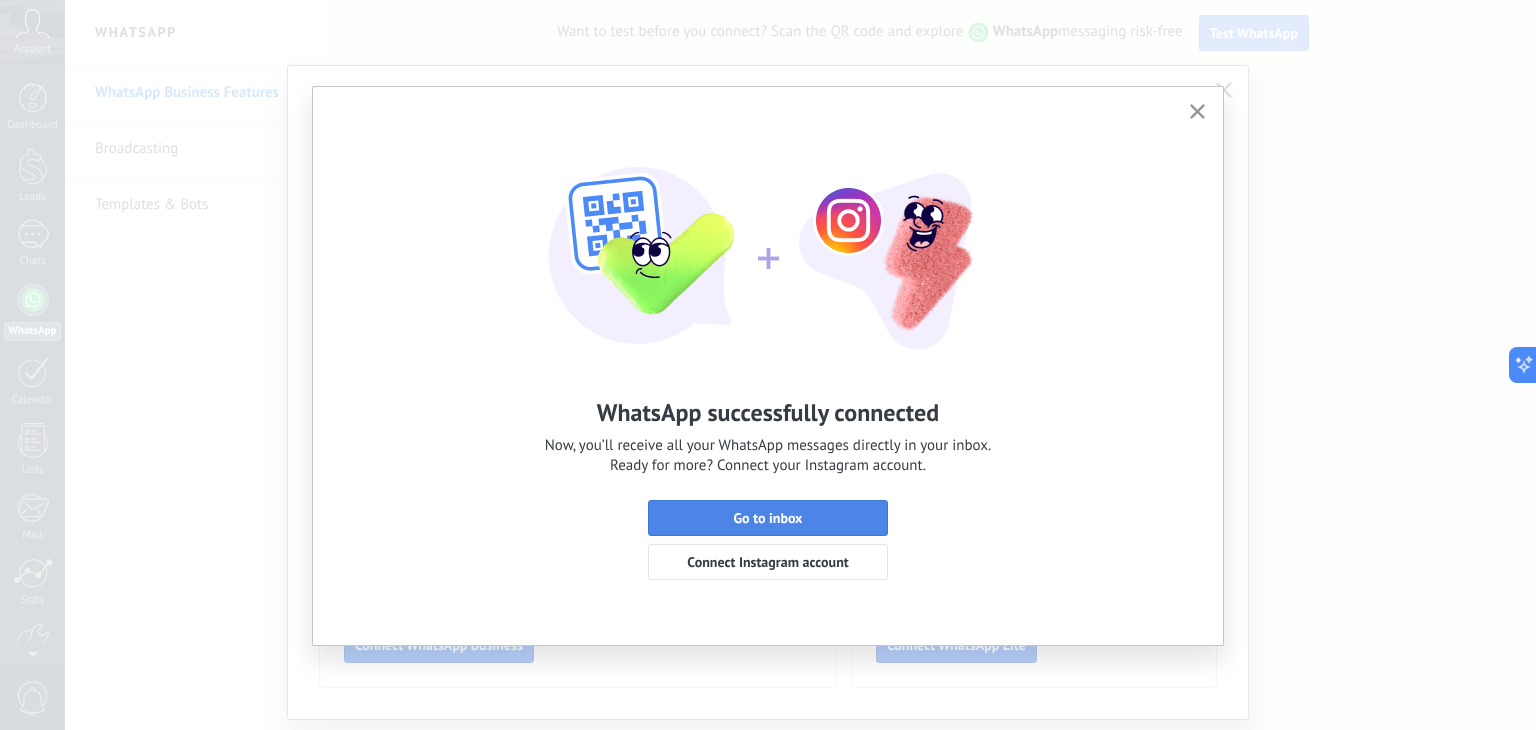click on "Go to inbox" at bounding box center [768, 518] 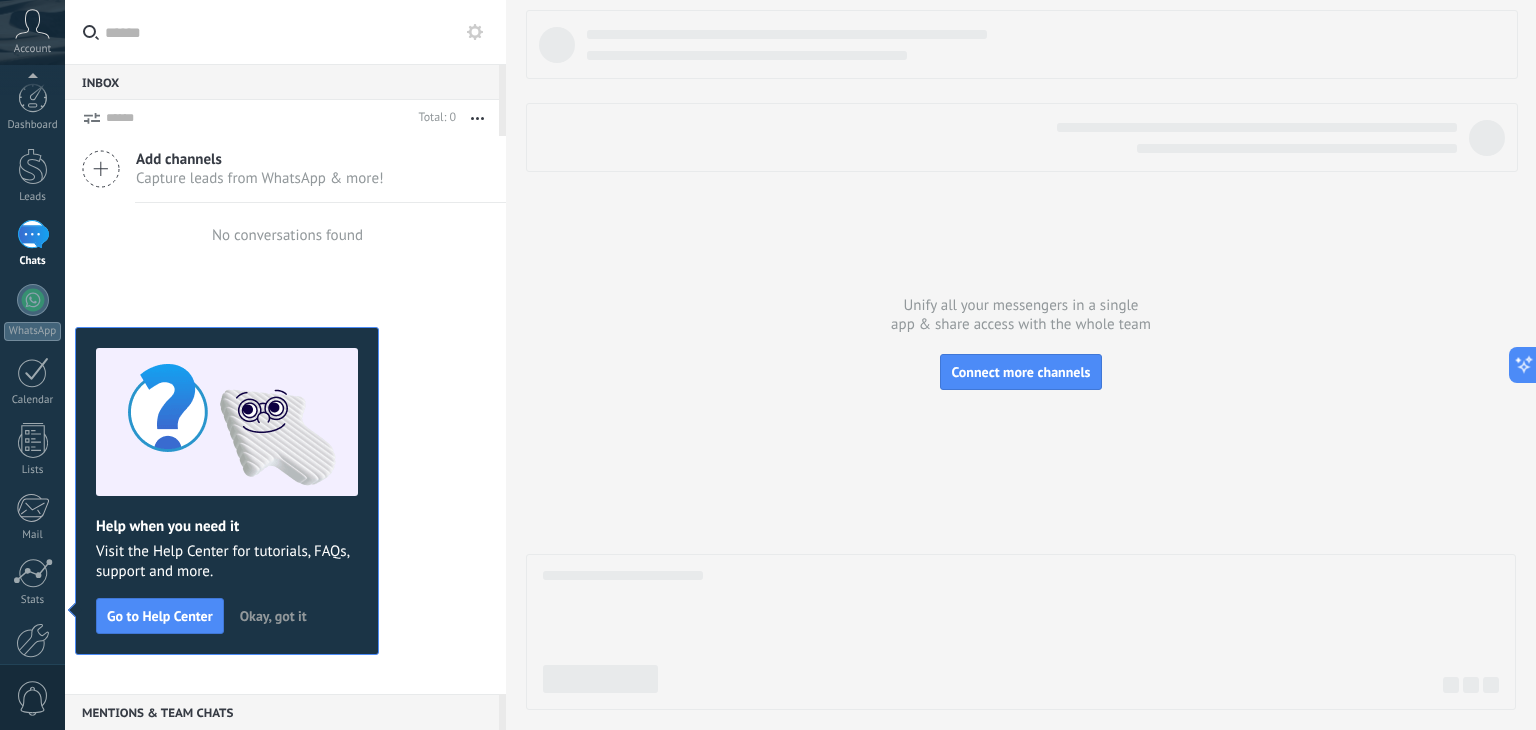 scroll, scrollTop: 101, scrollLeft: 0, axis: vertical 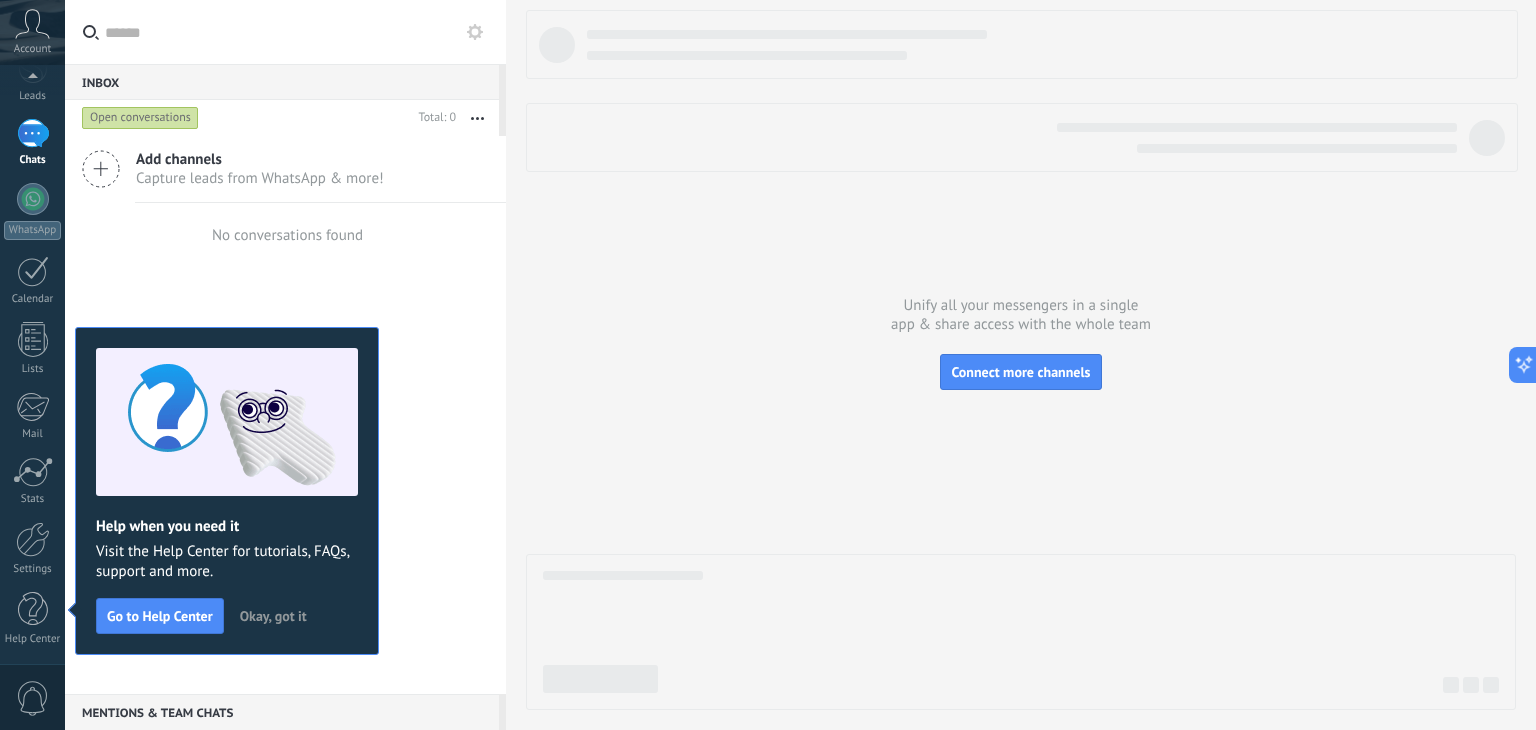 click at bounding box center (1021, 360) 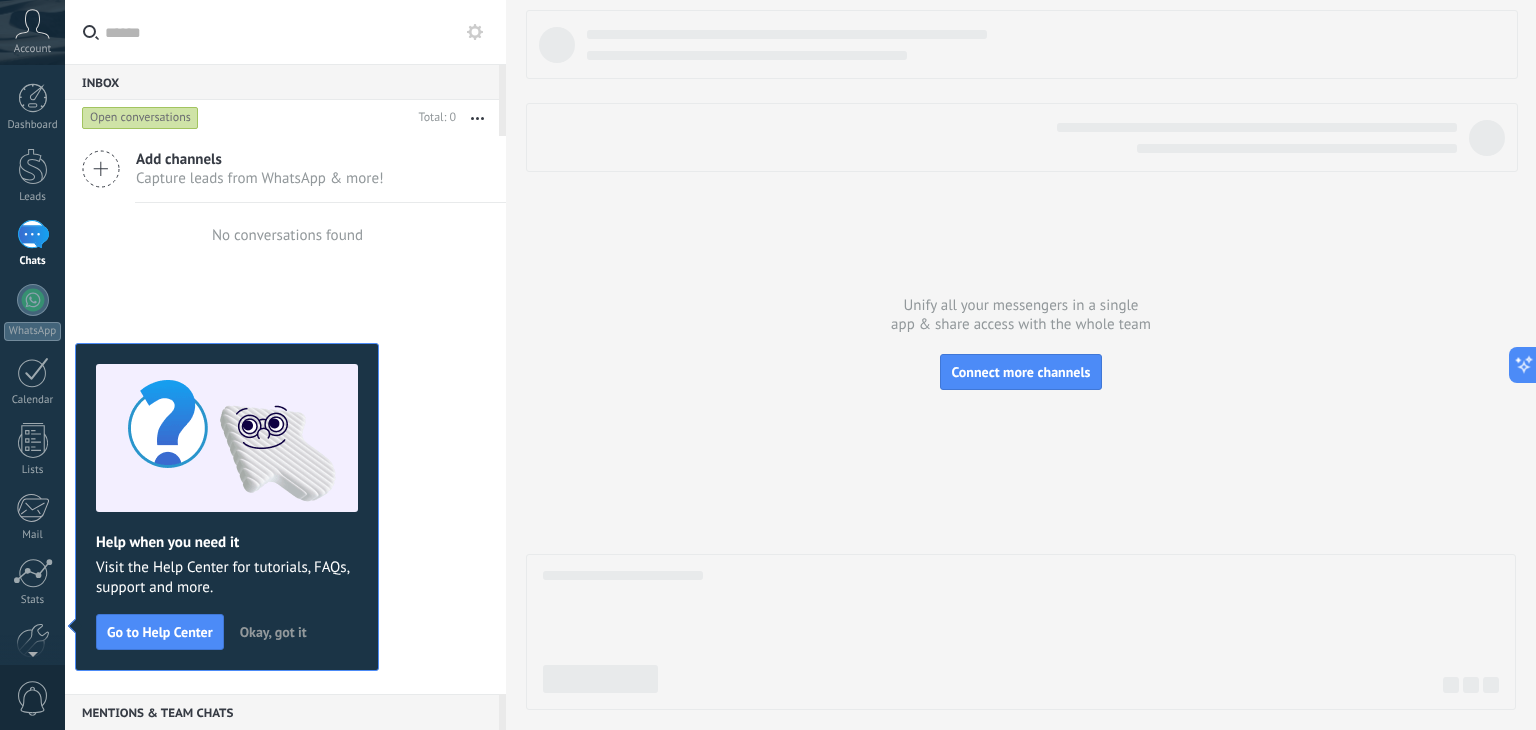 click on "Okay, got it" at bounding box center [273, 632] 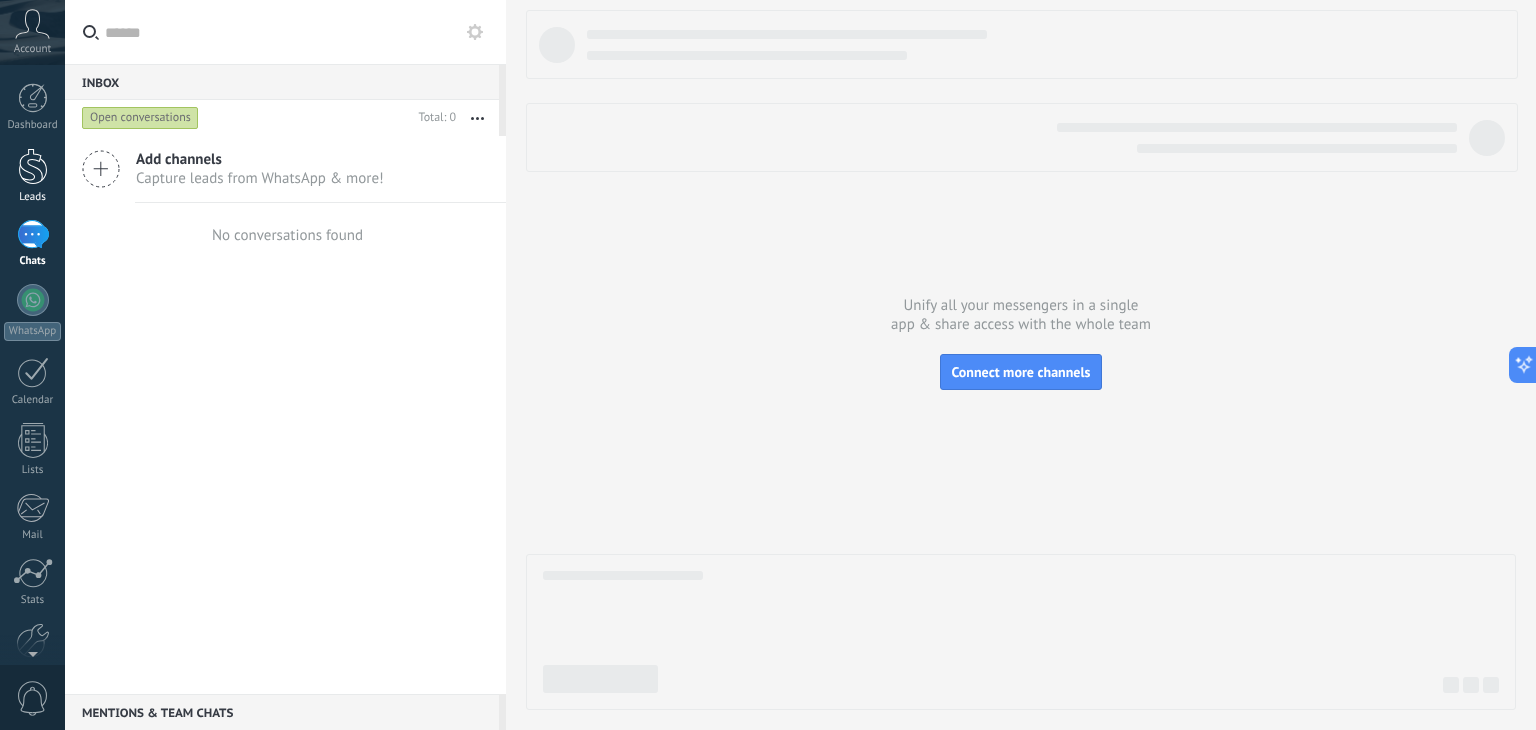 click at bounding box center [33, 166] 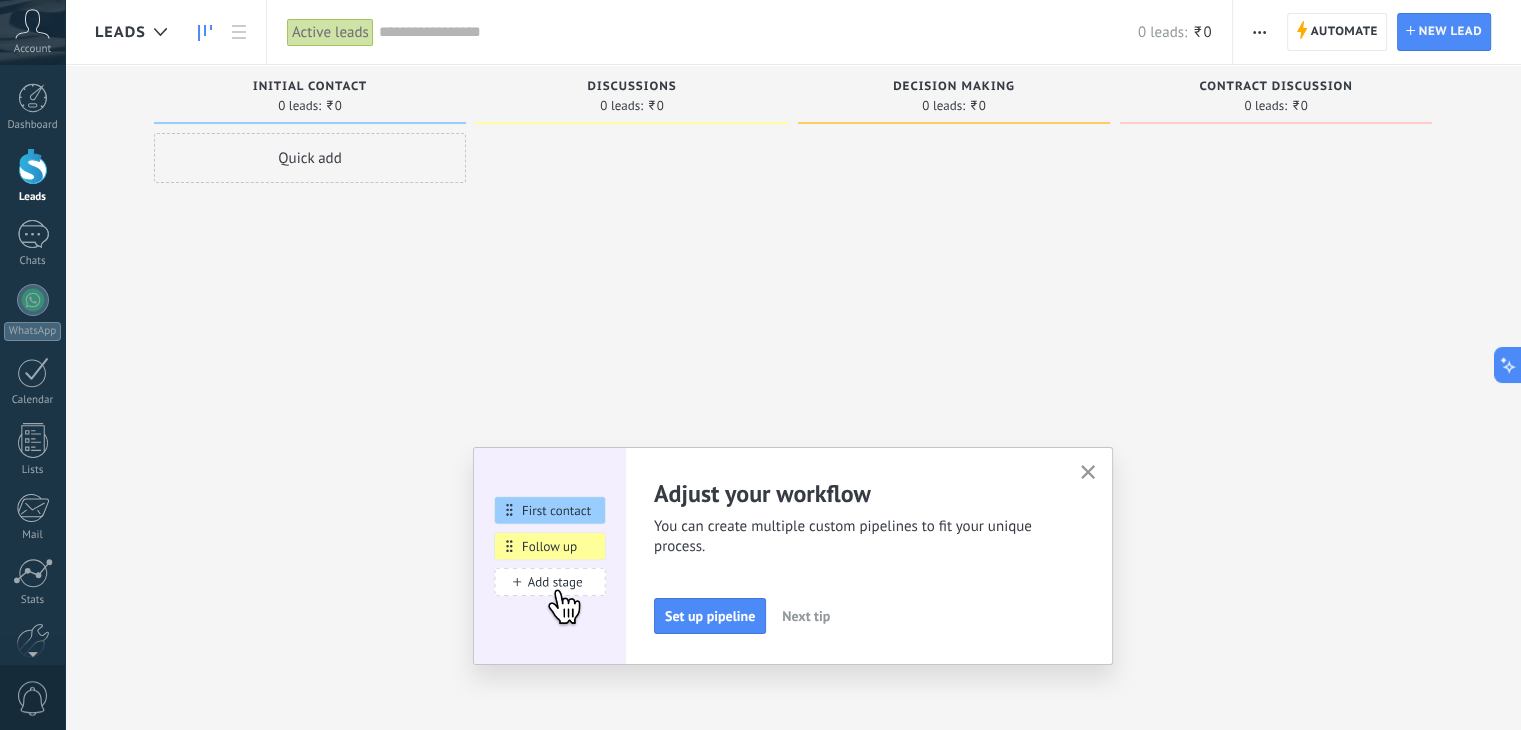 click 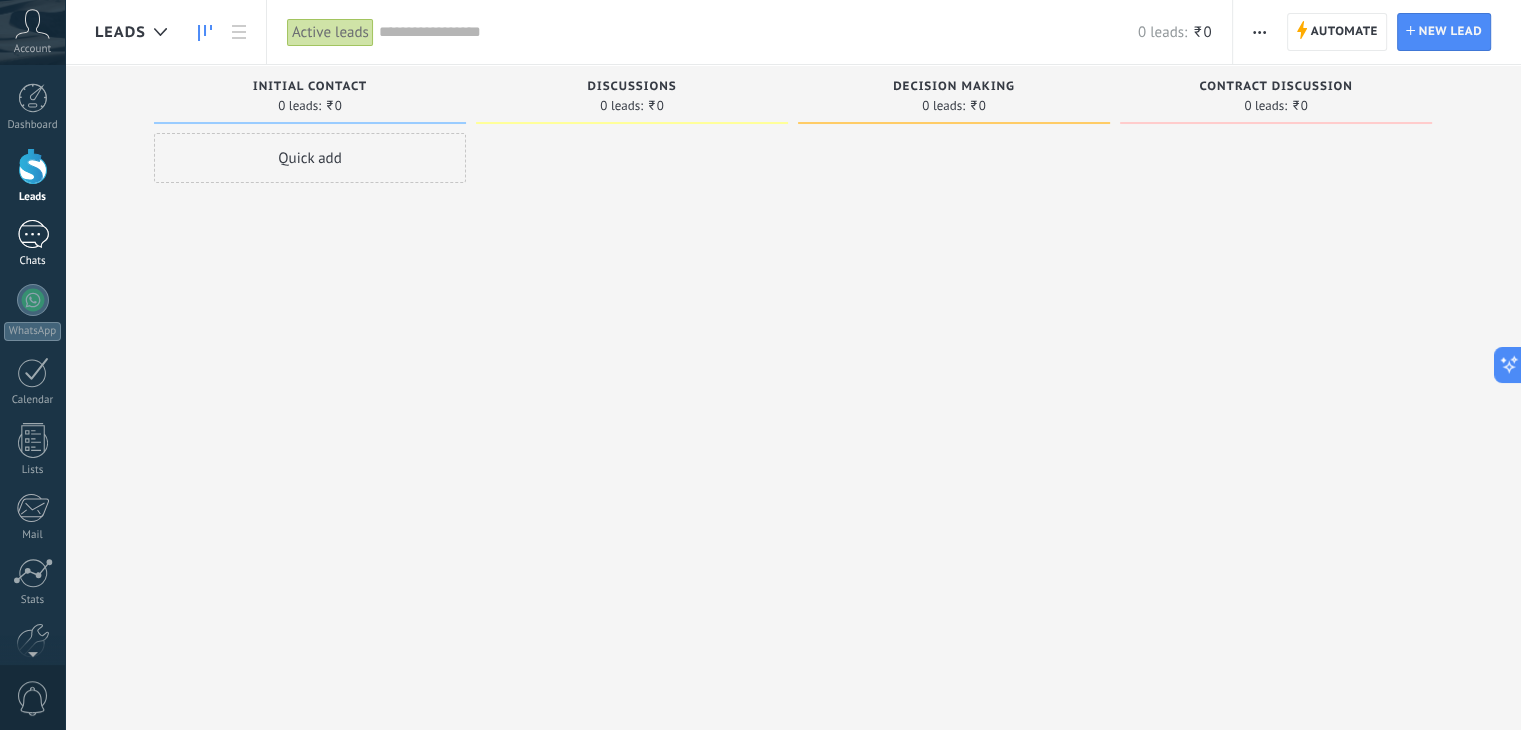 click at bounding box center [33, 234] 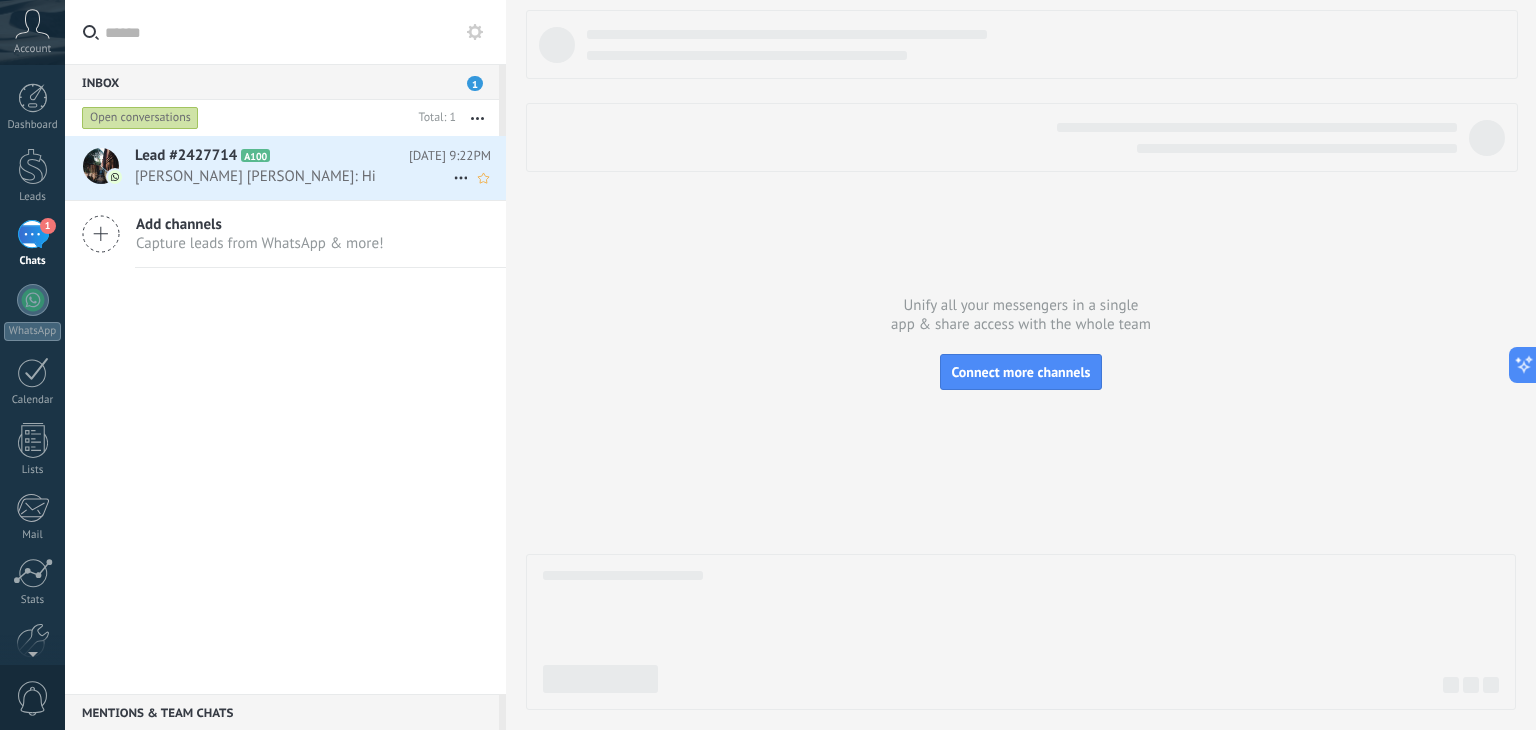 click on "[PERSON_NAME] [PERSON_NAME]: Hi" at bounding box center [294, 176] 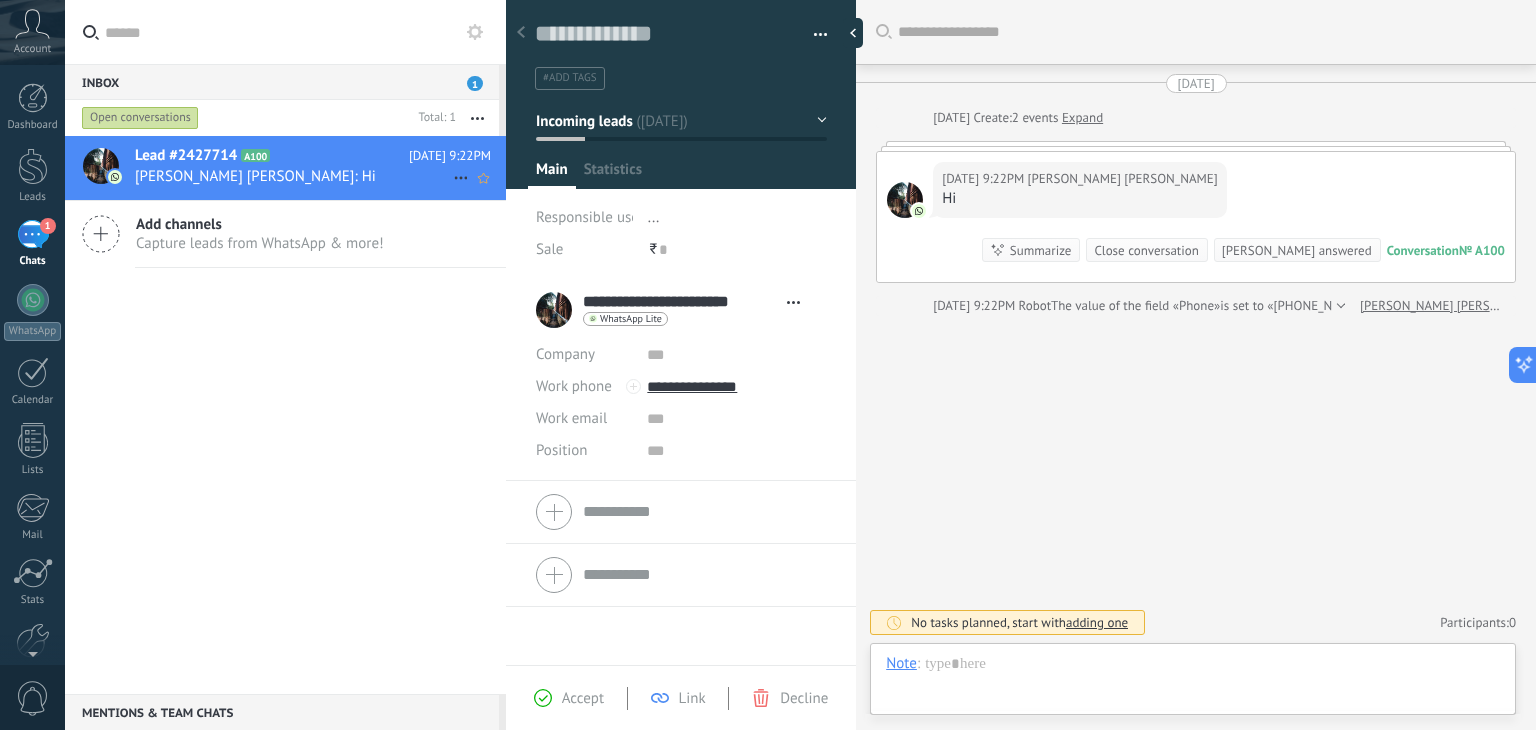 scroll, scrollTop: 29, scrollLeft: 0, axis: vertical 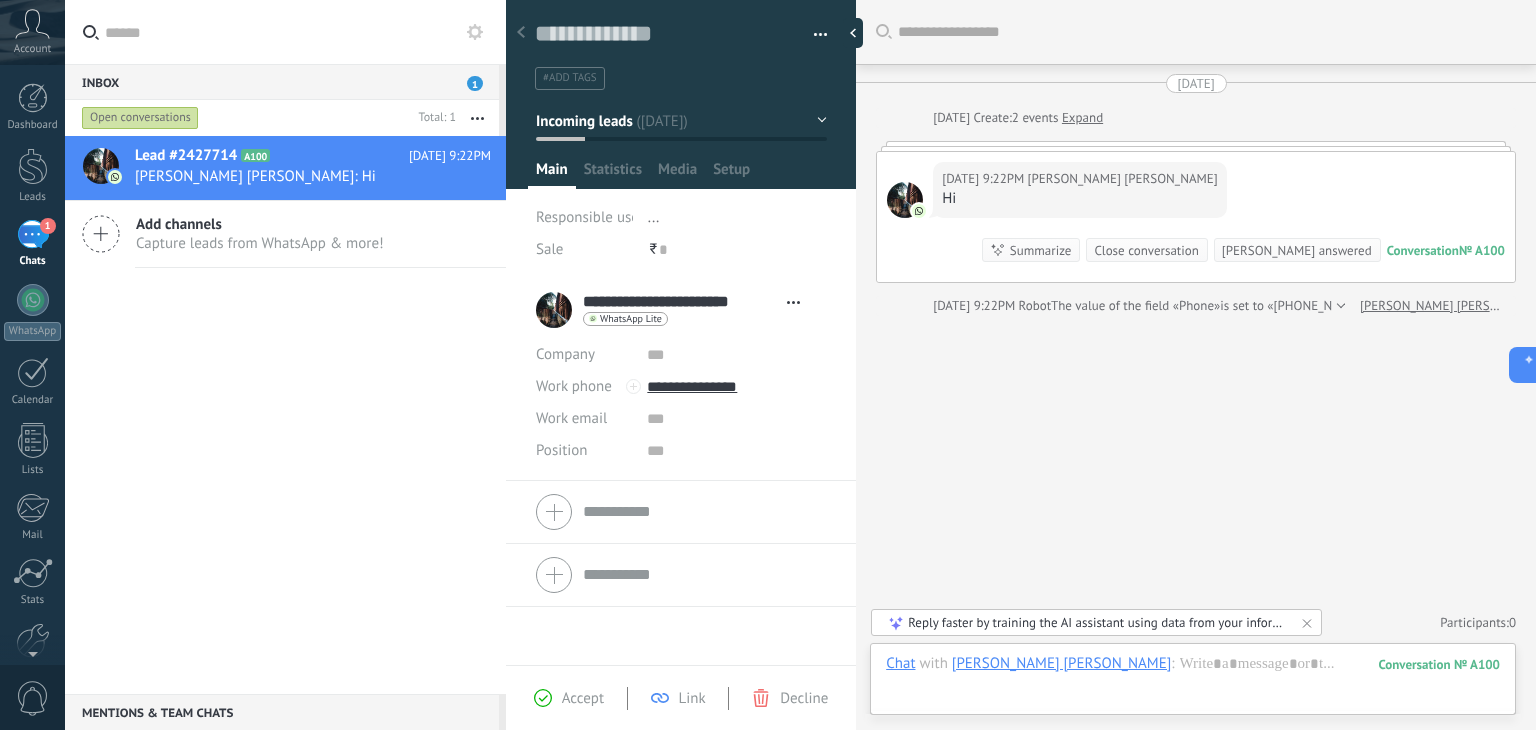 click on "**********" at bounding box center [673, 310] 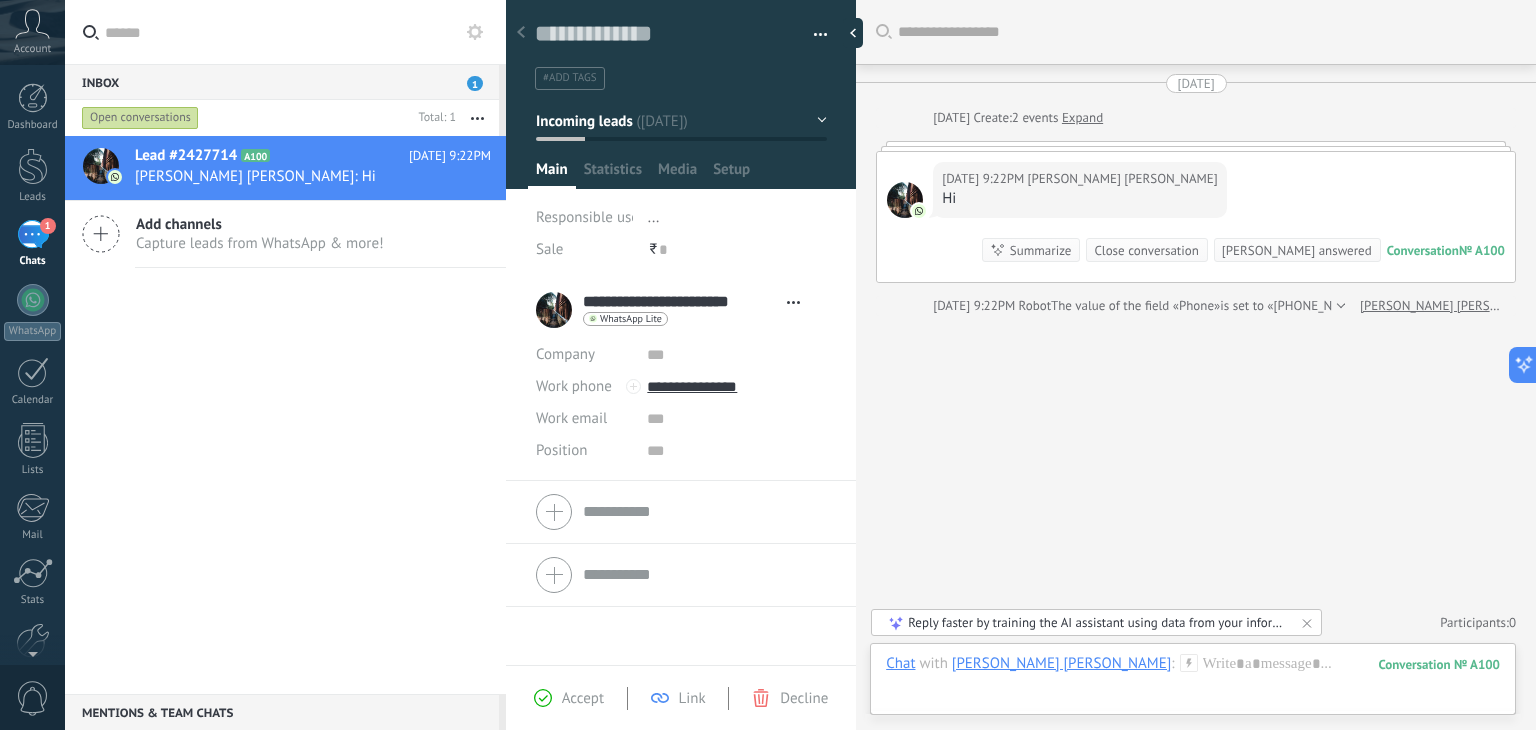 click on "Open details
Copy name
Unlink
Main contact" at bounding box center (793, 302) 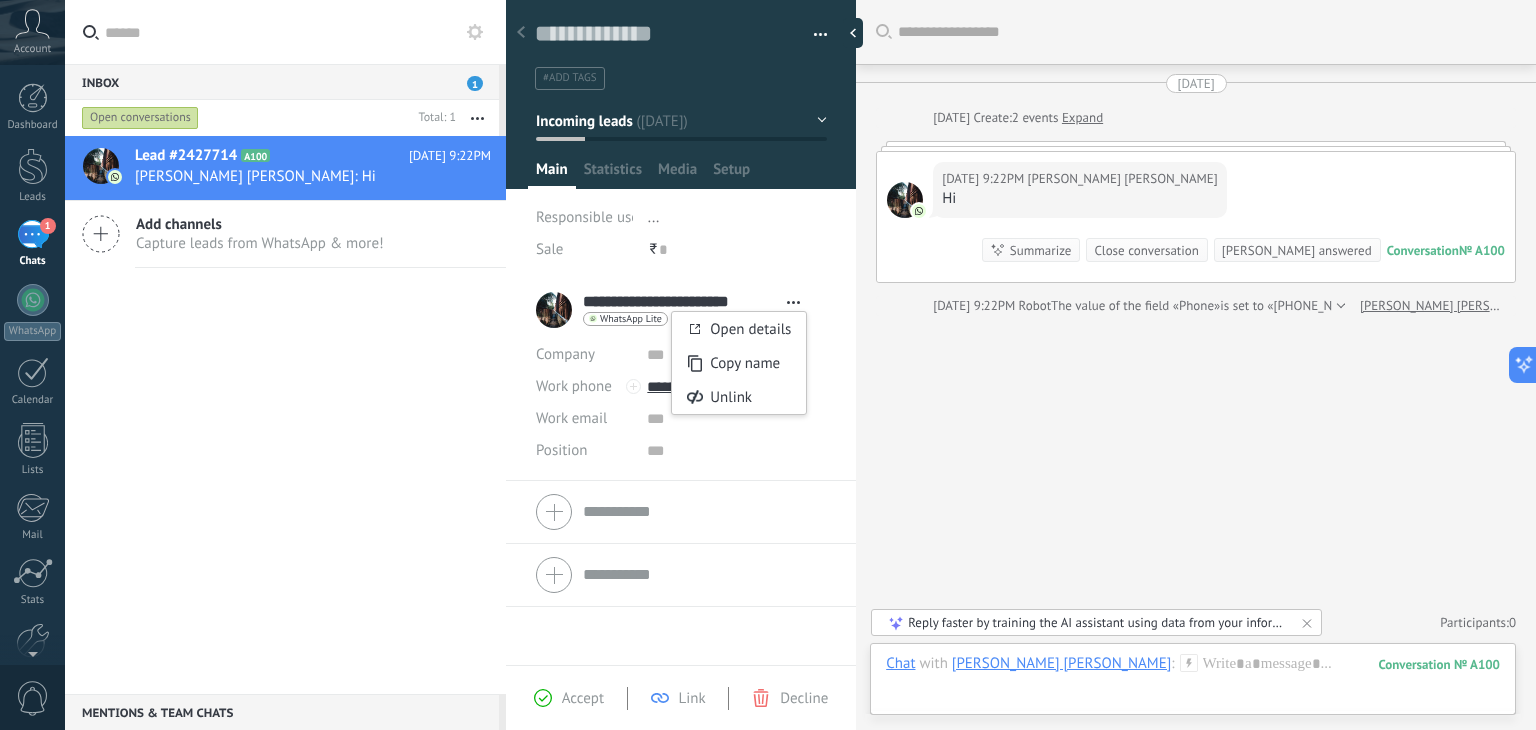 click on "Search Load more [DATE] [DATE] Create:  2 events   Expand [DATE] 9:22PM [PERSON_NAME] [PERSON_NAME]  Hi Conversation  № A100 Conversation № A100 Summarize Summarize Close conversation Mark answered [DATE] 9:22PM [PERSON_NAME] [PERSON_NAME]: Hi Conversation № A100 [DATE] 9:22PM Robot  The value of the field «Phone»  is set to «[PHONE_NUMBER]» [PERSON_NAME] [PERSON_NAME] No tasks planned, start with  adding one Participants:  0 Add member Bots:  0" at bounding box center [1196, 365] 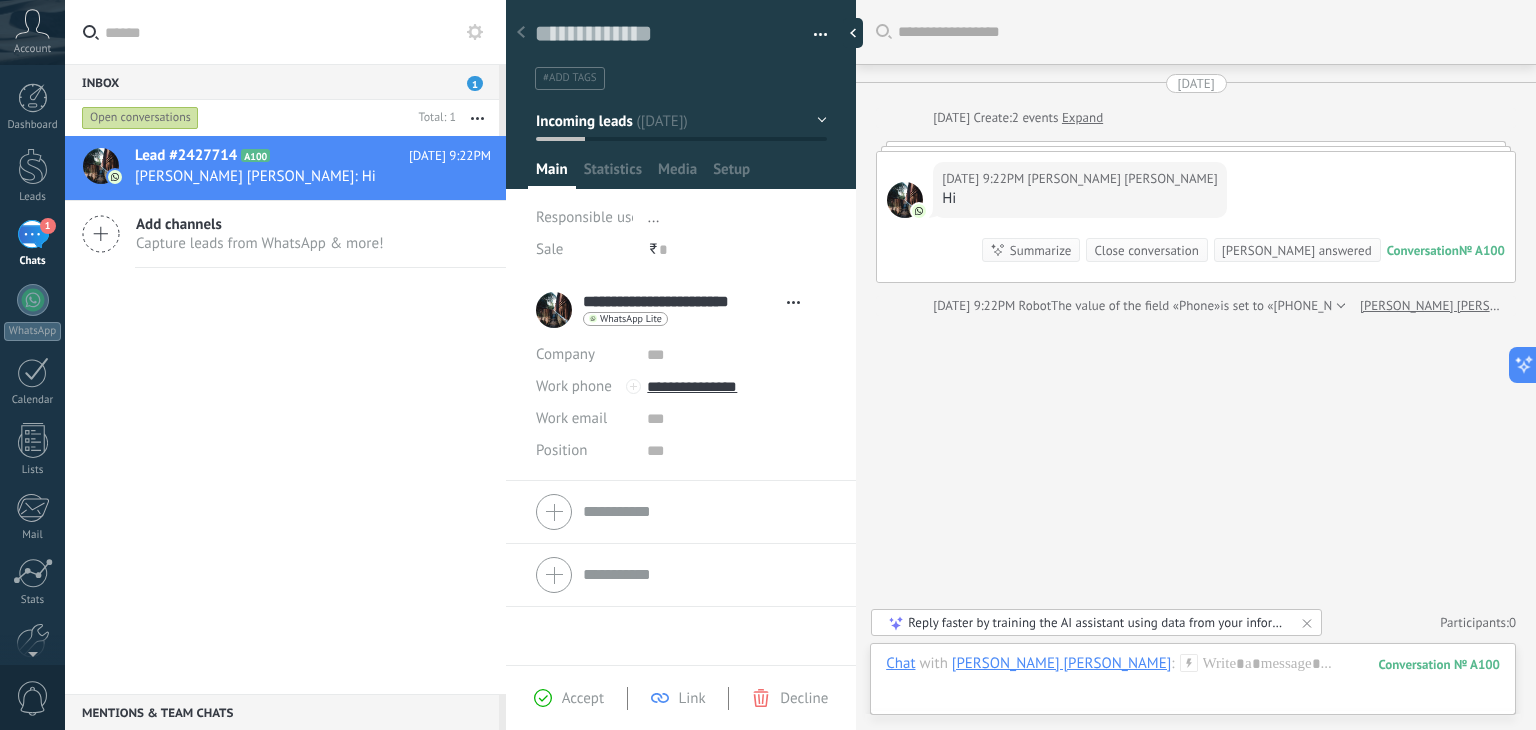click on "1" at bounding box center (33, 234) 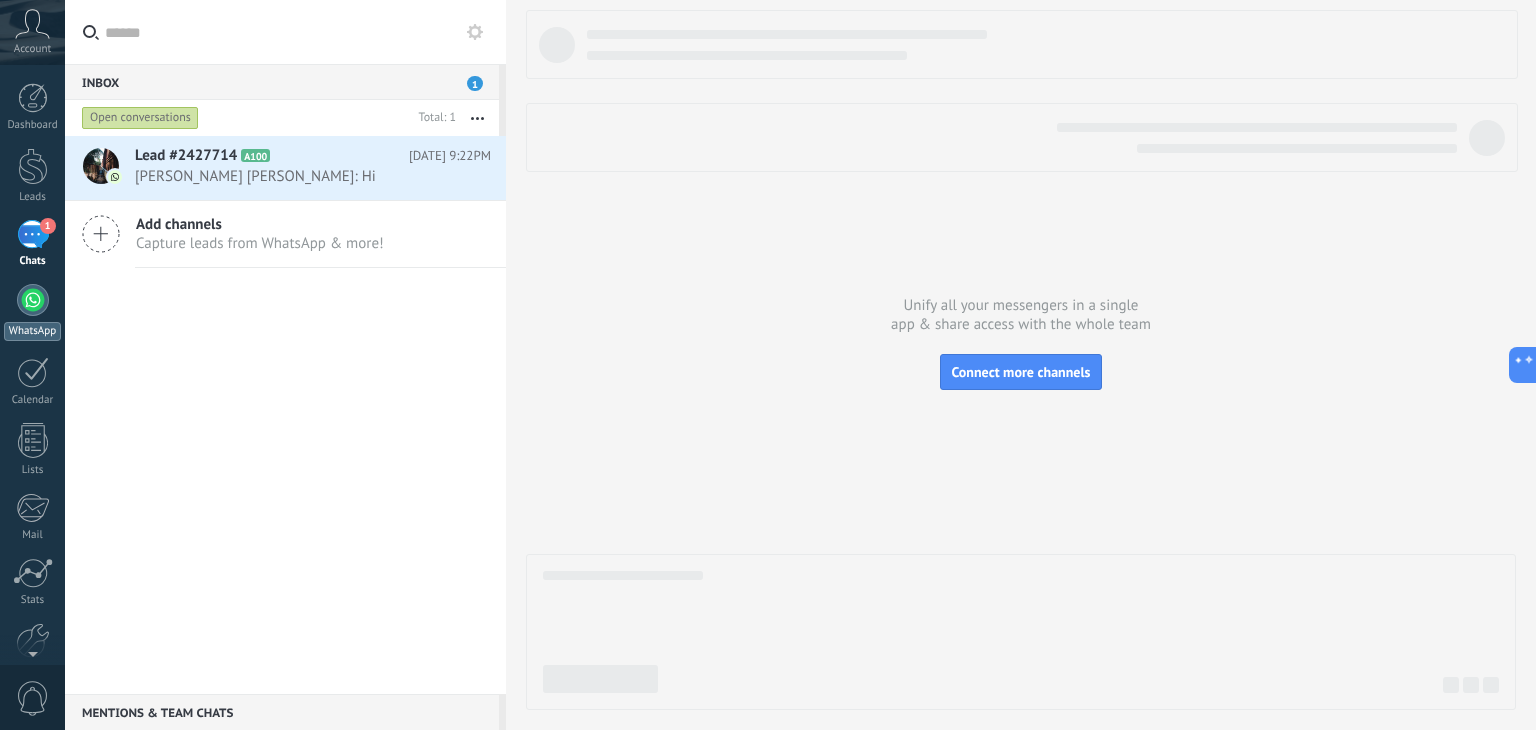click at bounding box center (33, 300) 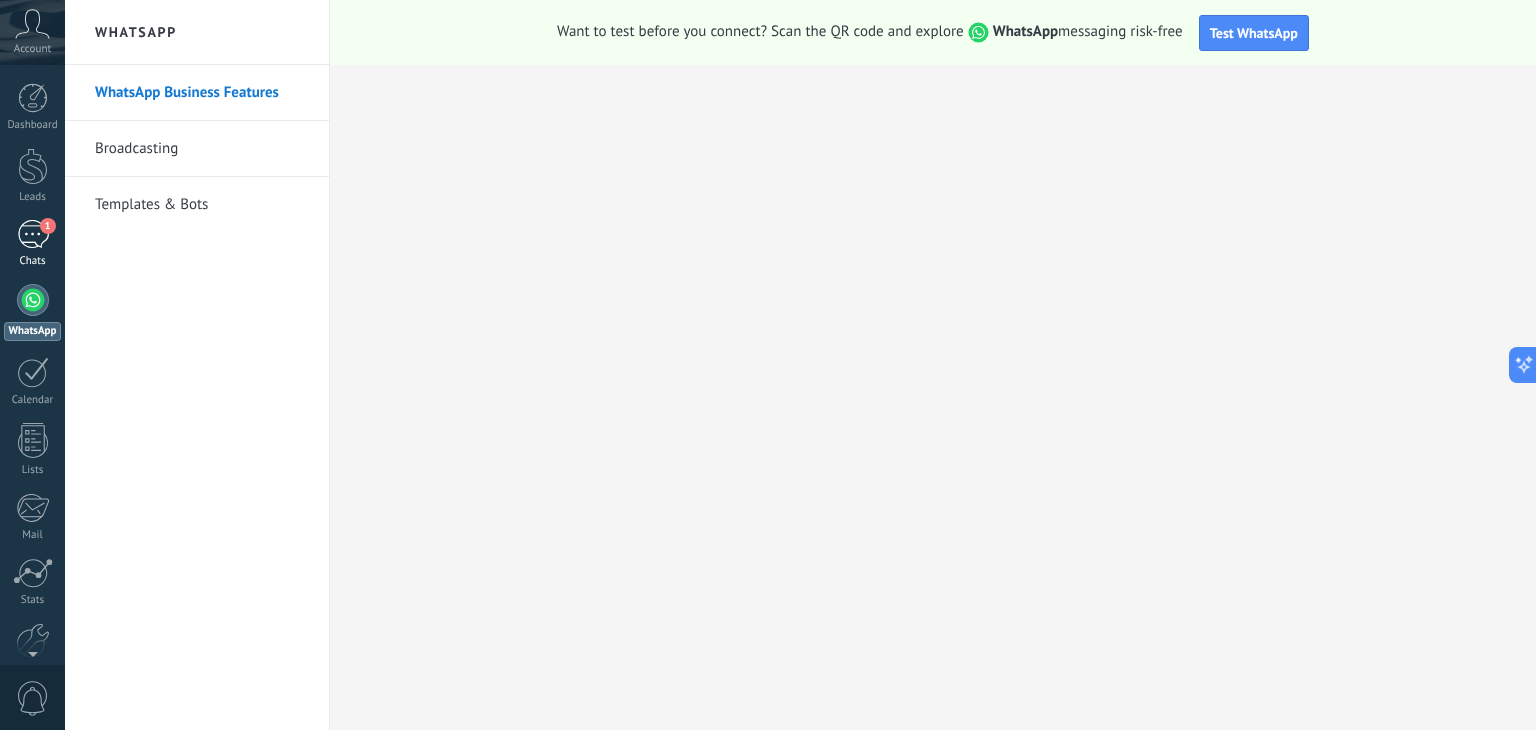 click on "Chats" at bounding box center (33, 261) 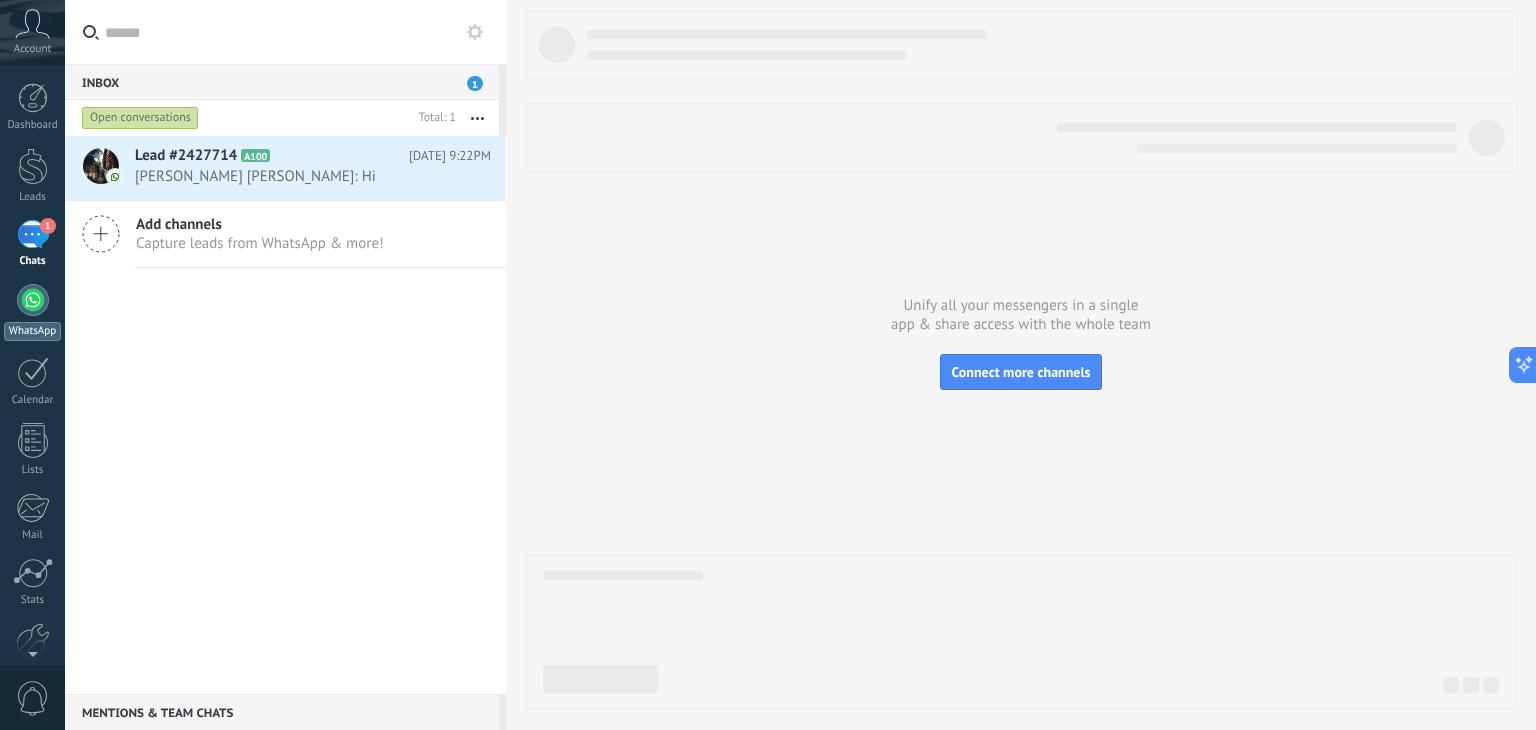 click on "WhatsApp" at bounding box center [32, 312] 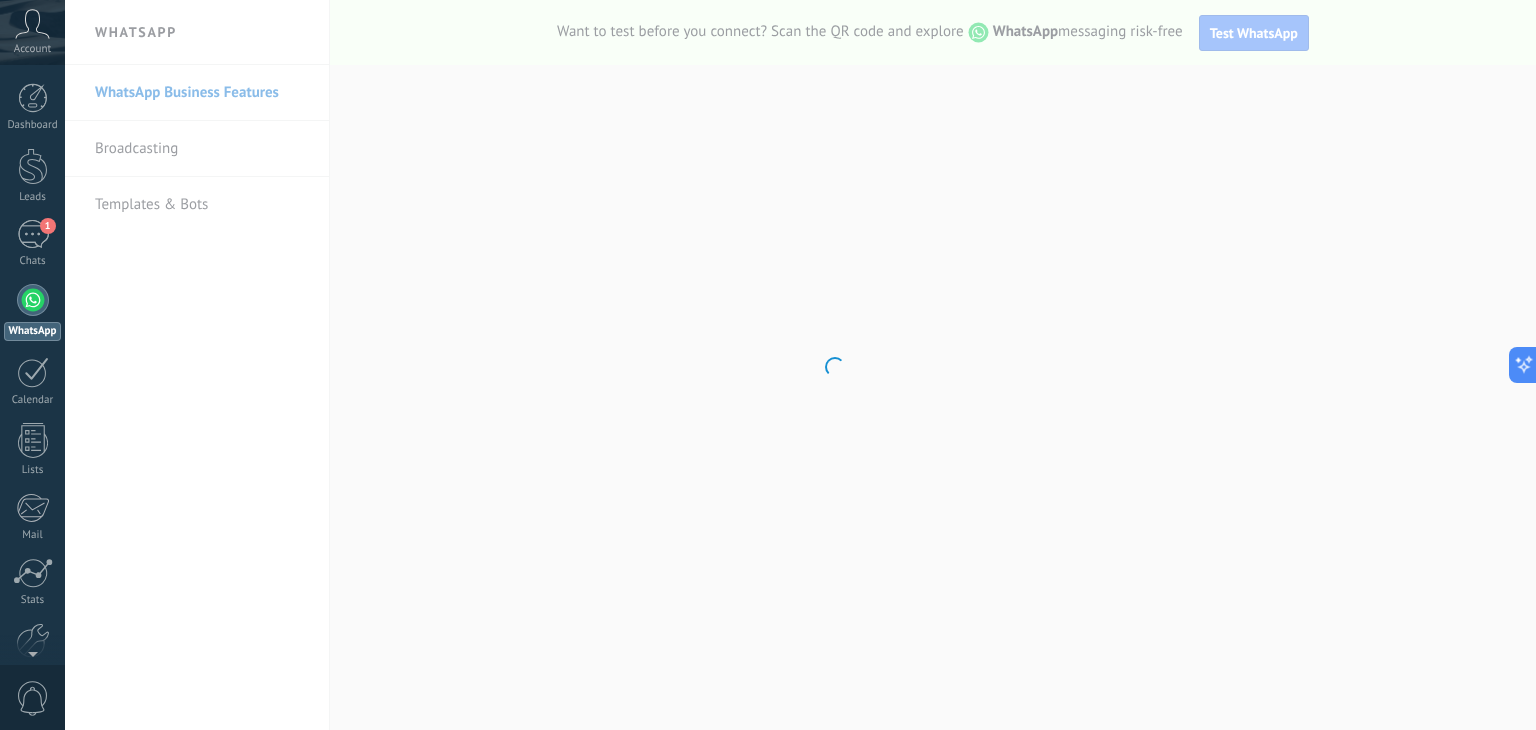 click on ".abccls-1,.abccls-2{fill-rule:evenodd}.abccls-2{fill:#fff} .abfcls-1{fill:none}.abfcls-2{fill:#fff} .abncls-1{isolation:isolate}.abncls-2{opacity:.06}.abncls-2,.abncls-3,.abncls-6{mix-blend-mode:multiply}.abncls-3{opacity:.15}.abncls-4,.abncls-8{fill:#fff}.abncls-5{fill:url(#abnlinear-gradient)}.abncls-6{opacity:.04}.abncls-7{fill:url(#abnlinear-gradient-2)}.abncls-8{fill-rule:evenodd} .abqst0{fill:#ffa200} .abwcls-1{fill:#252525} .cls-1{isolation:isolate} .acicls-1{fill:none} .aclcls-1{fill:#232323} .acnst0{display:none} .addcls-1,.addcls-2{fill:none;stroke-miterlimit:10}.addcls-1{stroke:#dfe0e5}.addcls-2{stroke:#a1a7ab} .adecls-1,.adecls-2{fill:none;stroke-miterlimit:10}.adecls-1{stroke:#dfe0e5}.adecls-2{stroke:#a1a7ab} .adqcls-1{fill:#8591a5;fill-rule:evenodd} .aeccls-1{fill:#5c9f37} .aeecls-1{fill:#f86161} .aejcls-1{fill:#8591a5;fill-rule:evenodd} .aekcls-1{fill-rule:evenodd} .aelcls-1{fill-rule:evenodd;fill:currentColor} .aemcls-1{fill-rule:evenodd;fill:currentColor} .aencls-2{fill:#f86161;opacity:.3}" at bounding box center (768, 365) 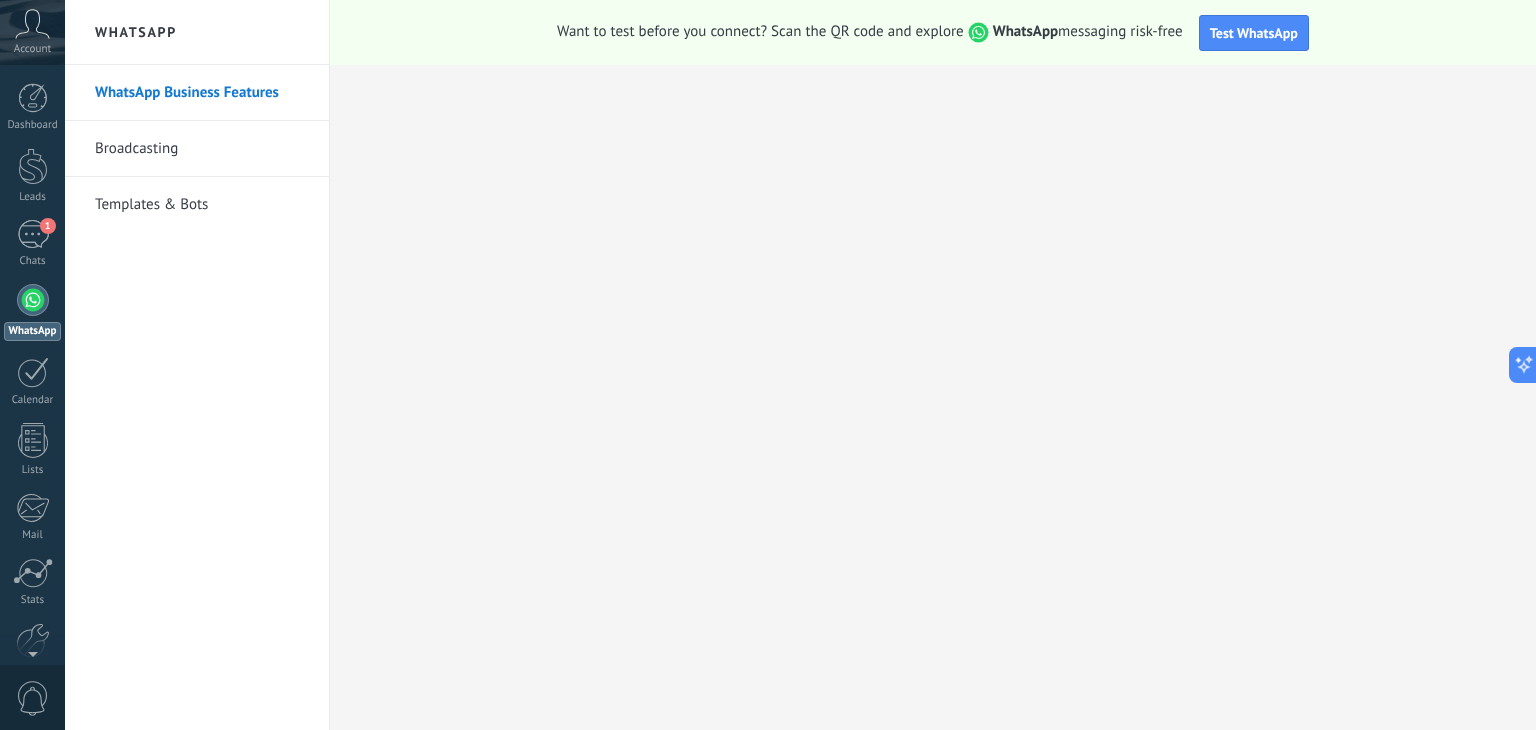 click on "Templates & Bots" at bounding box center (202, 205) 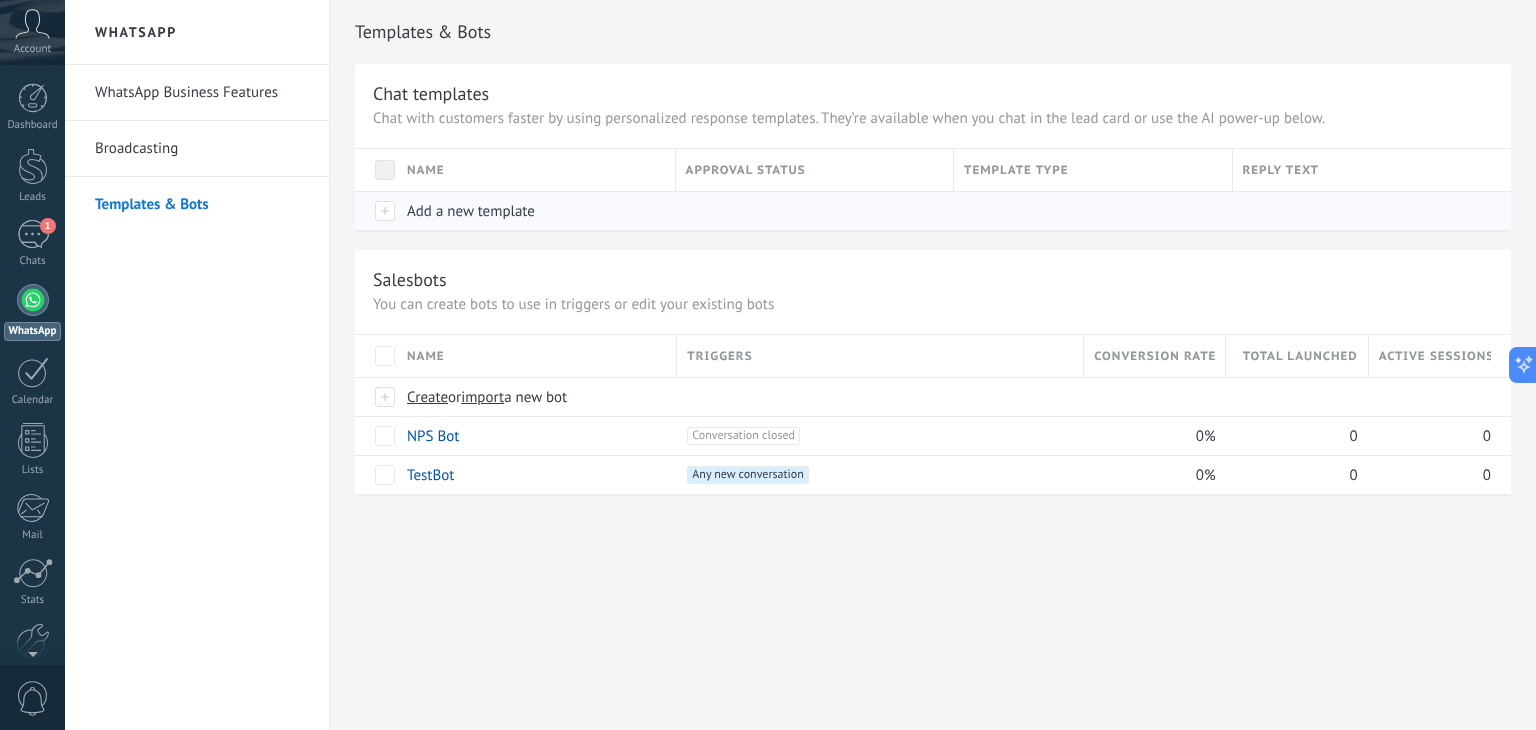 click on "Add a new template" at bounding box center [531, 211] 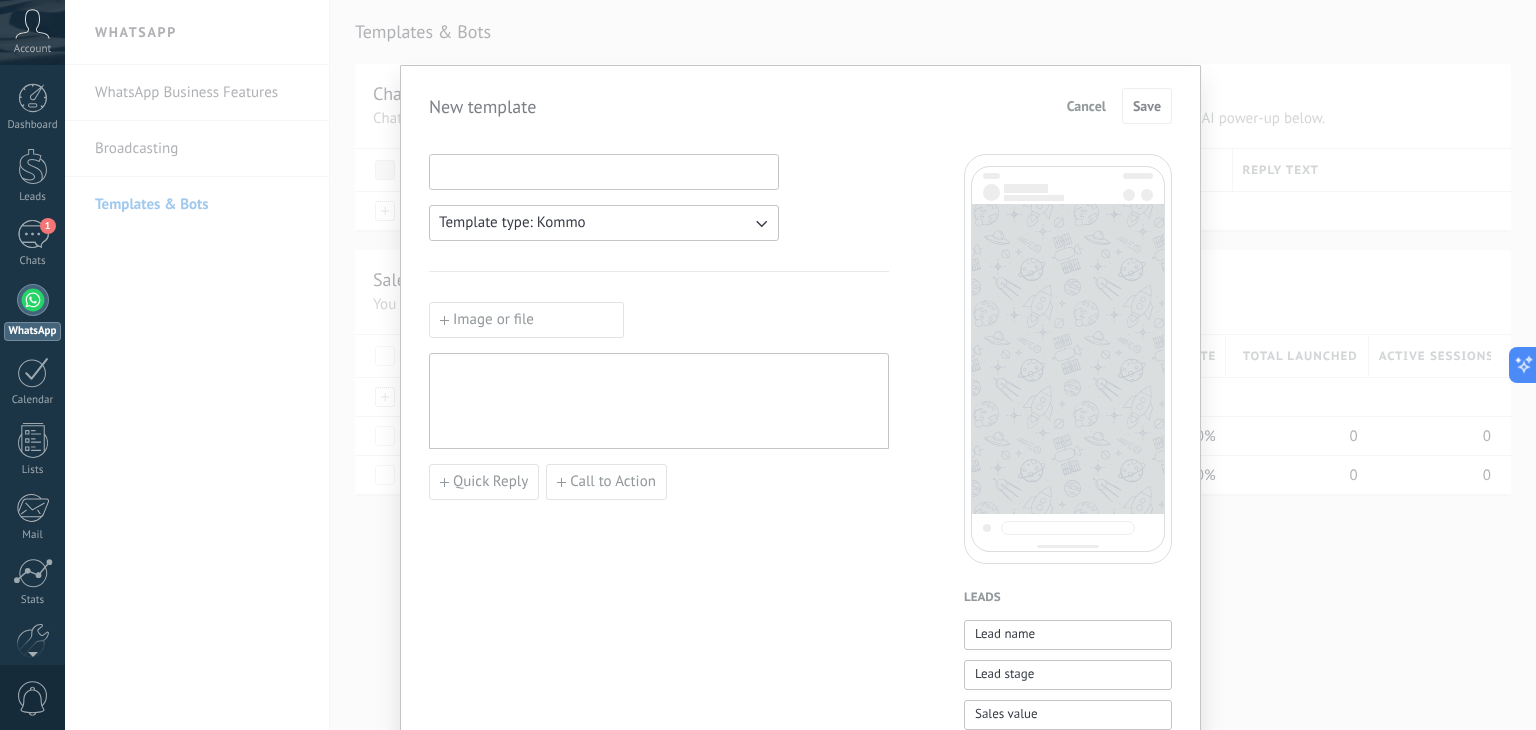 click at bounding box center [604, 171] 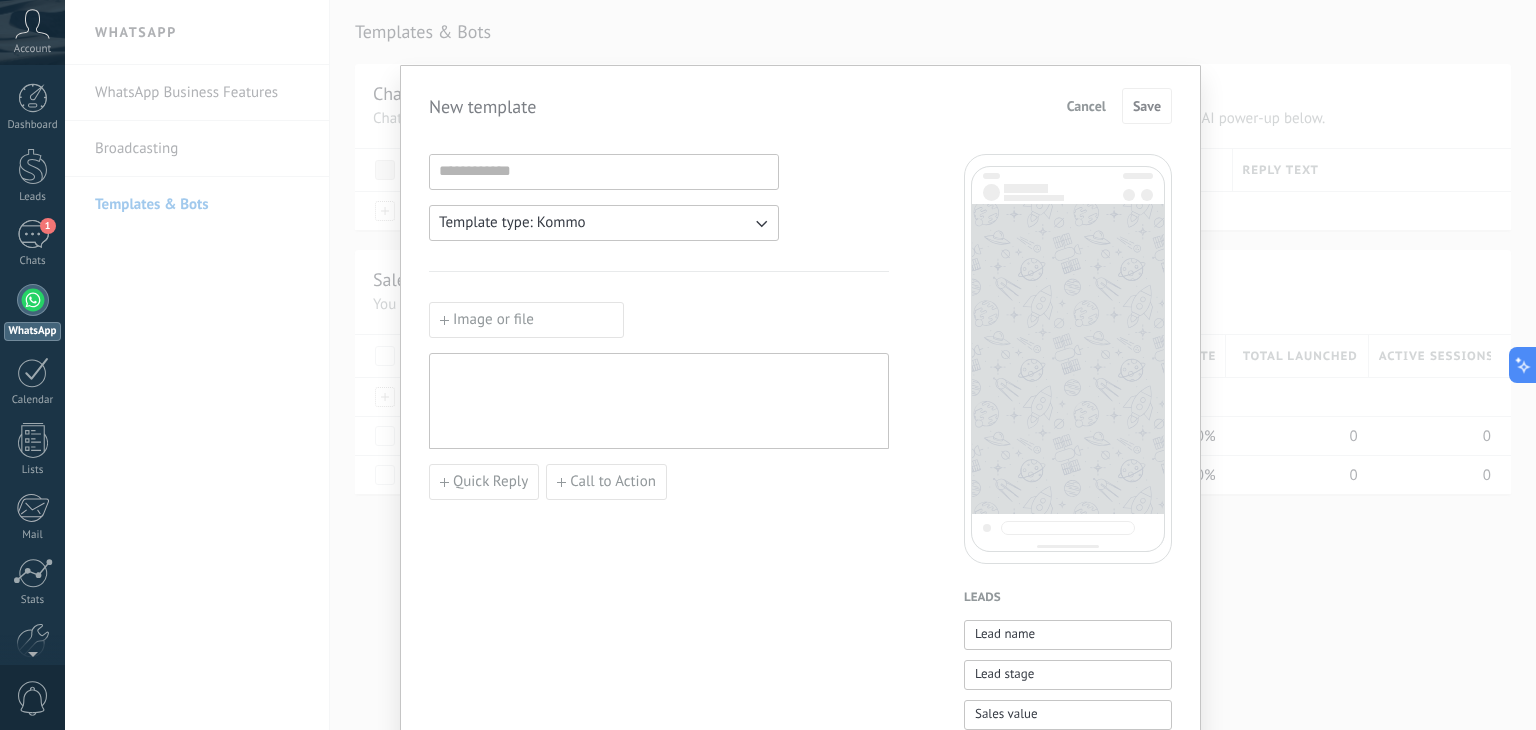 click at bounding box center (659, 401) 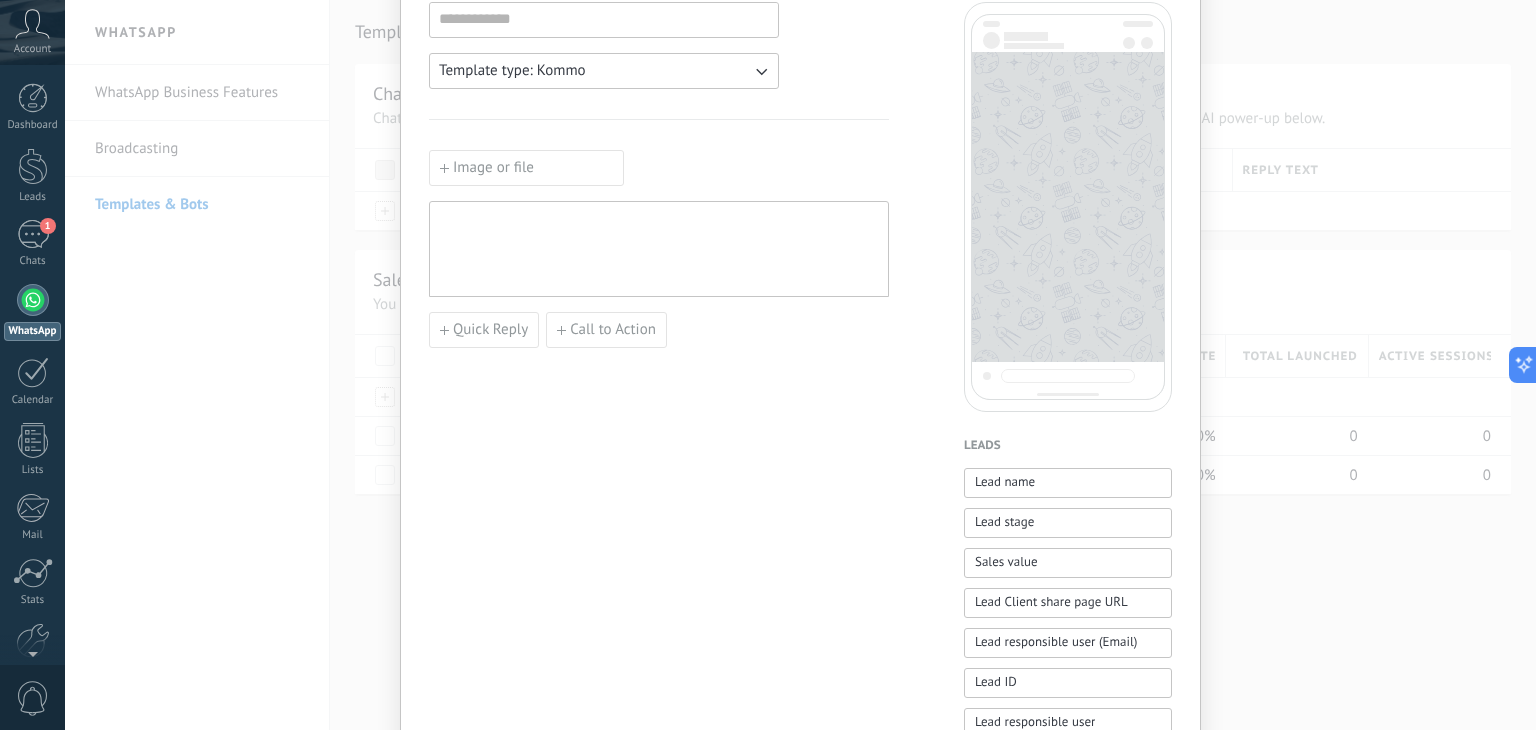 scroll, scrollTop: 0, scrollLeft: 0, axis: both 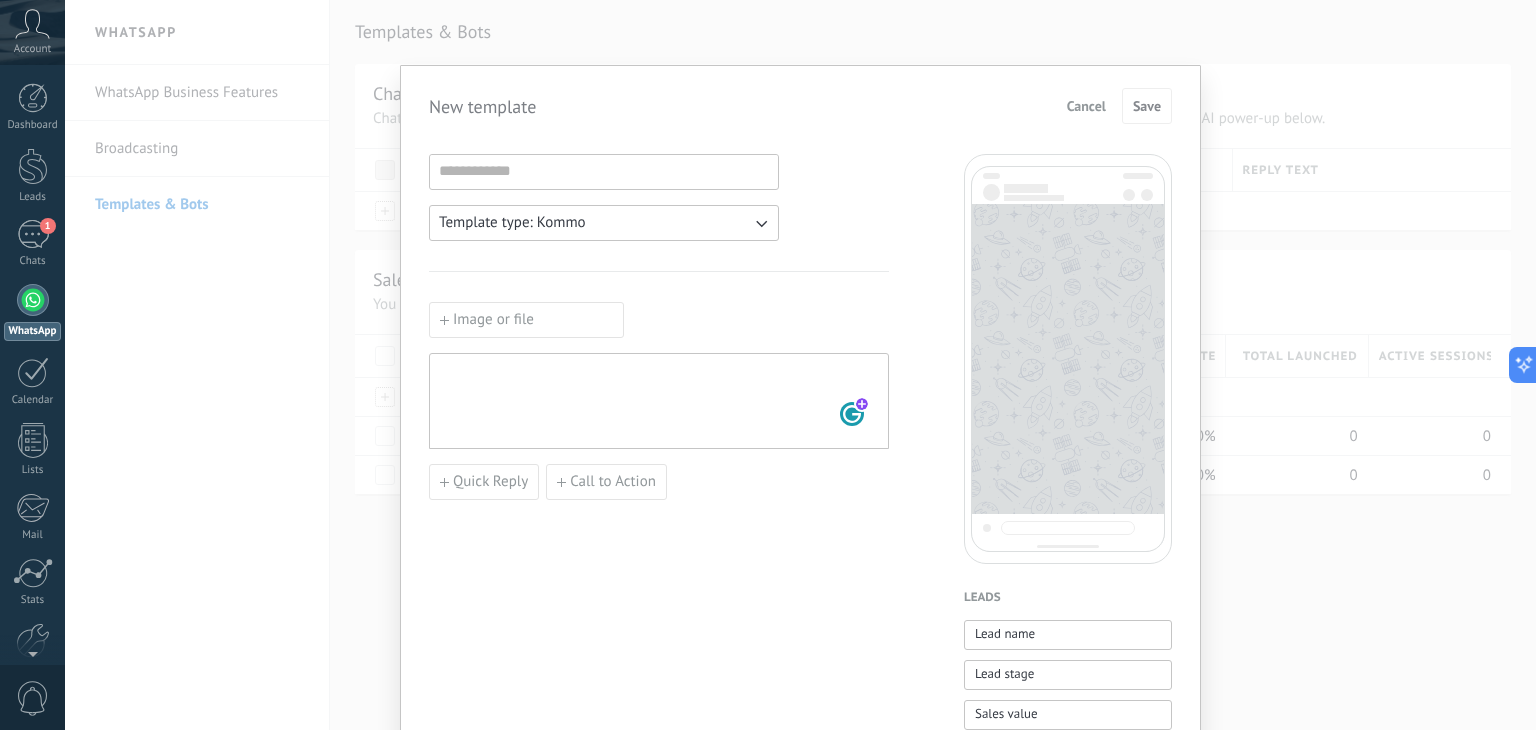 click at bounding box center (33, 300) 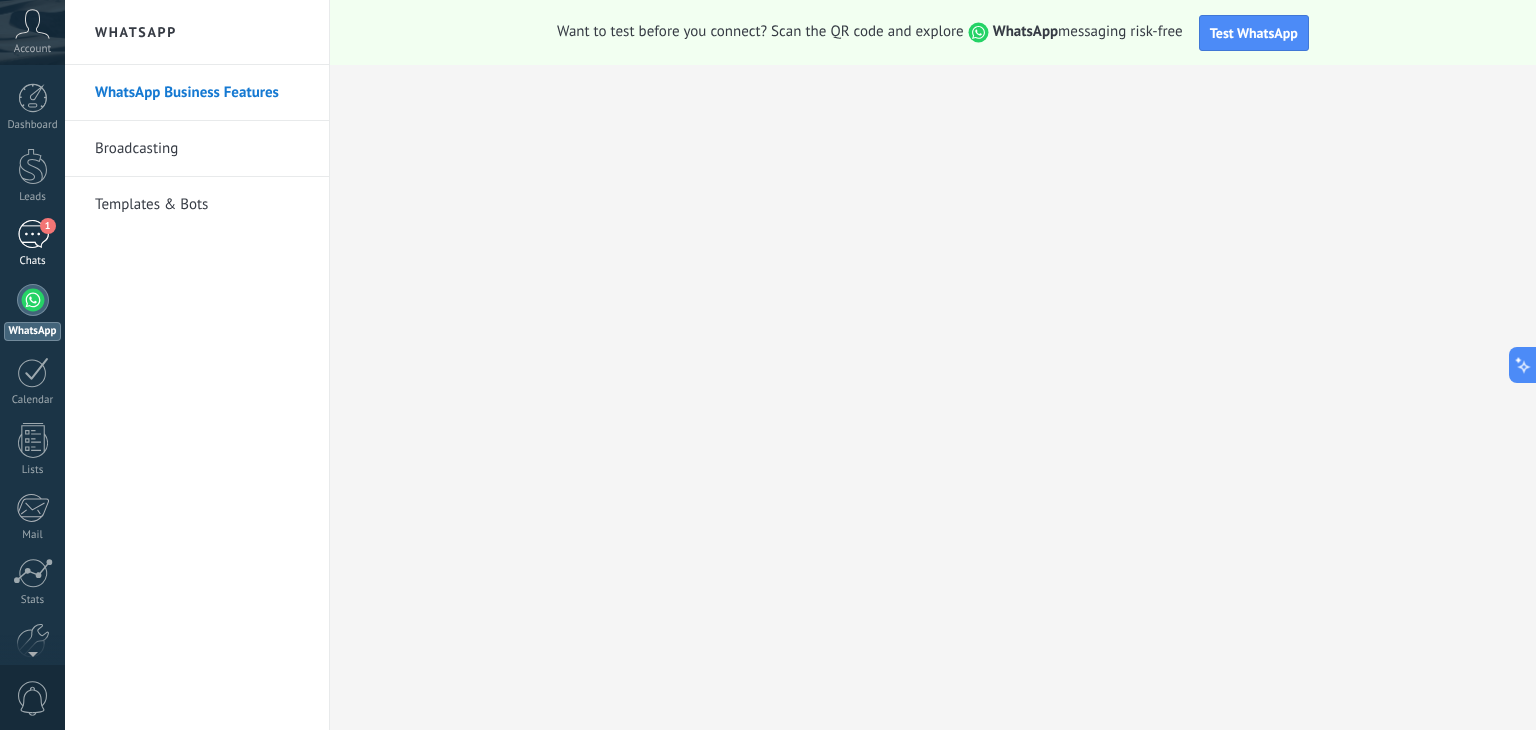 click on "1" at bounding box center [33, 234] 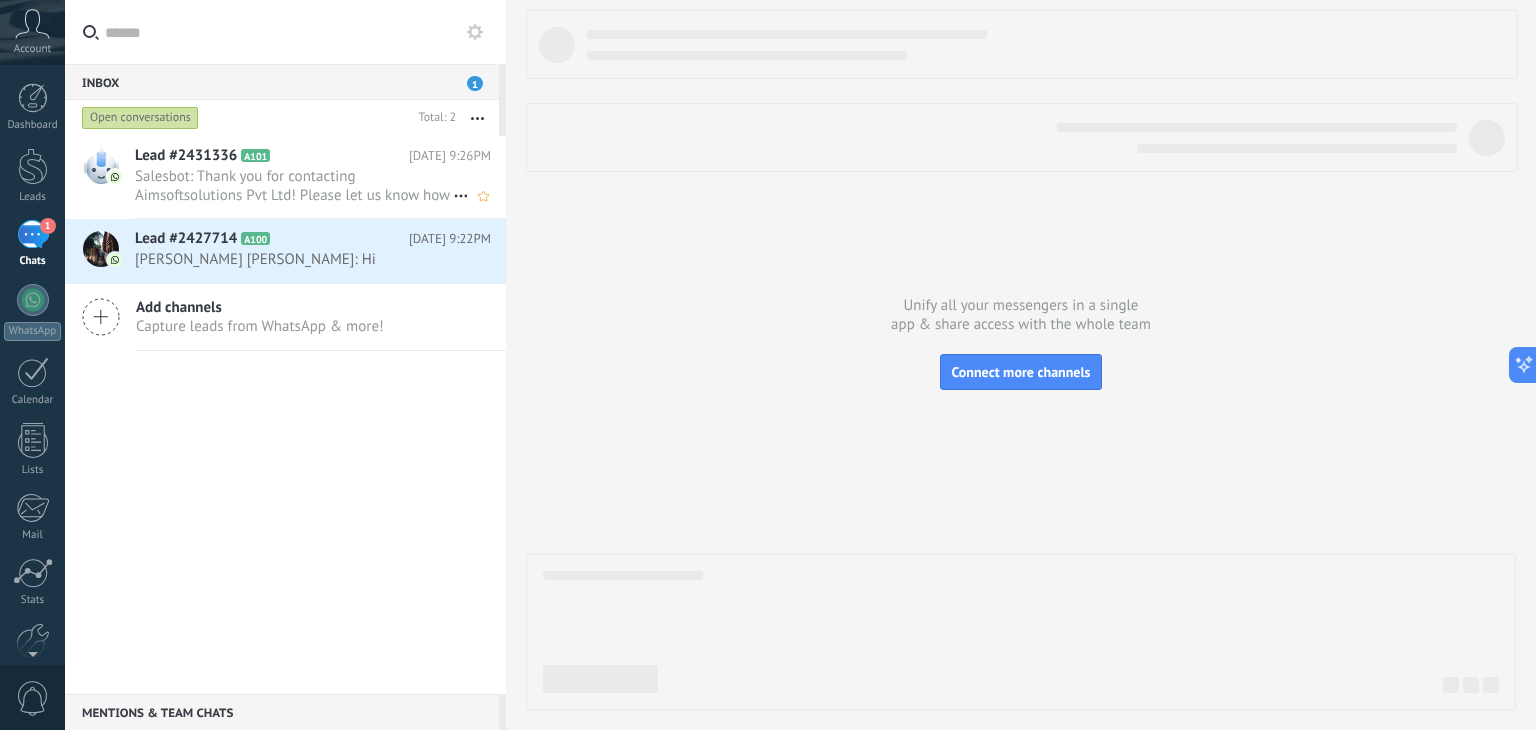 click on "Salesbot: Thank you for contacting Aimsoftsolutions Pvt Ltd!
Please let us know how we can help you.🙏
aimsoftsolutions...." at bounding box center (294, 186) 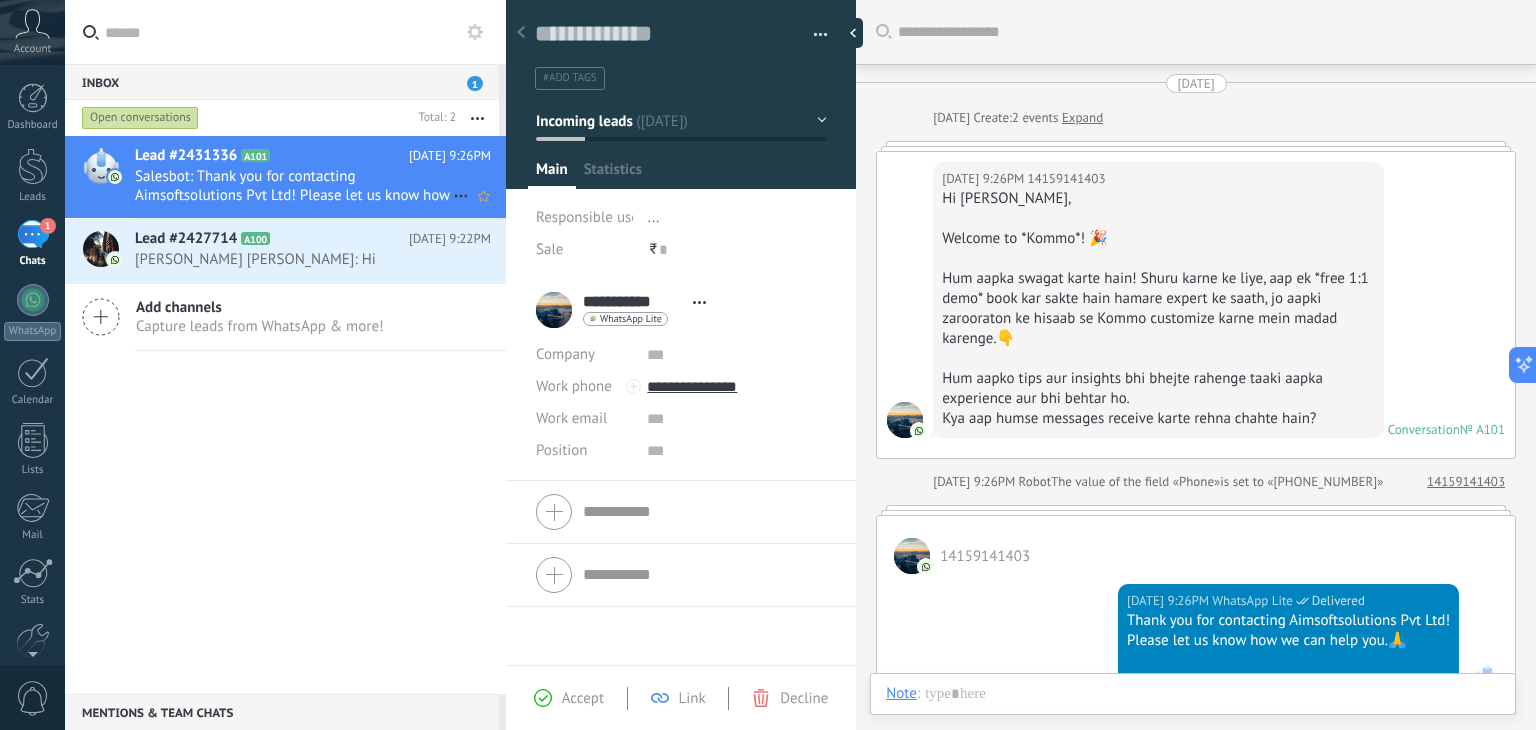 scroll, scrollTop: 29, scrollLeft: 0, axis: vertical 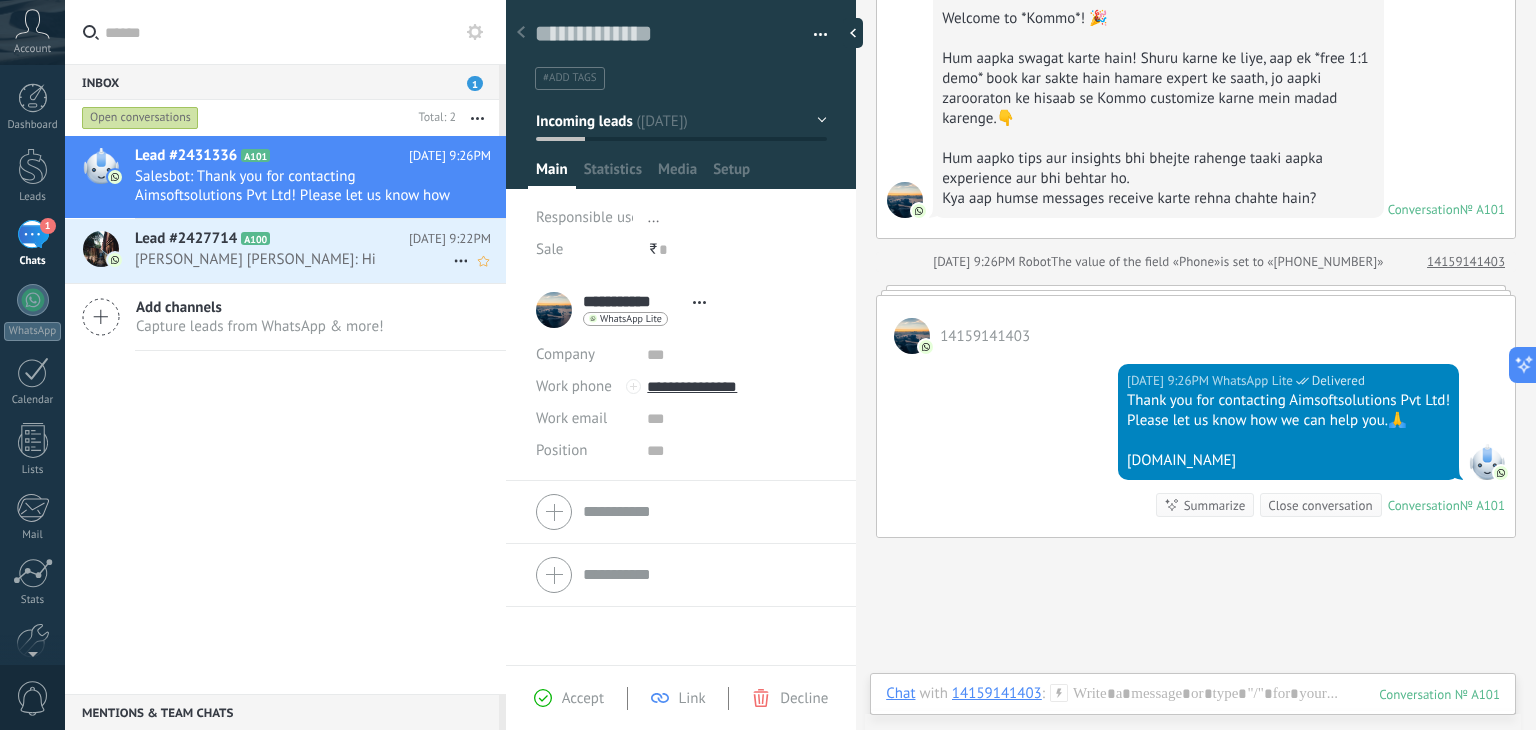 click on "A100" at bounding box center [255, 238] 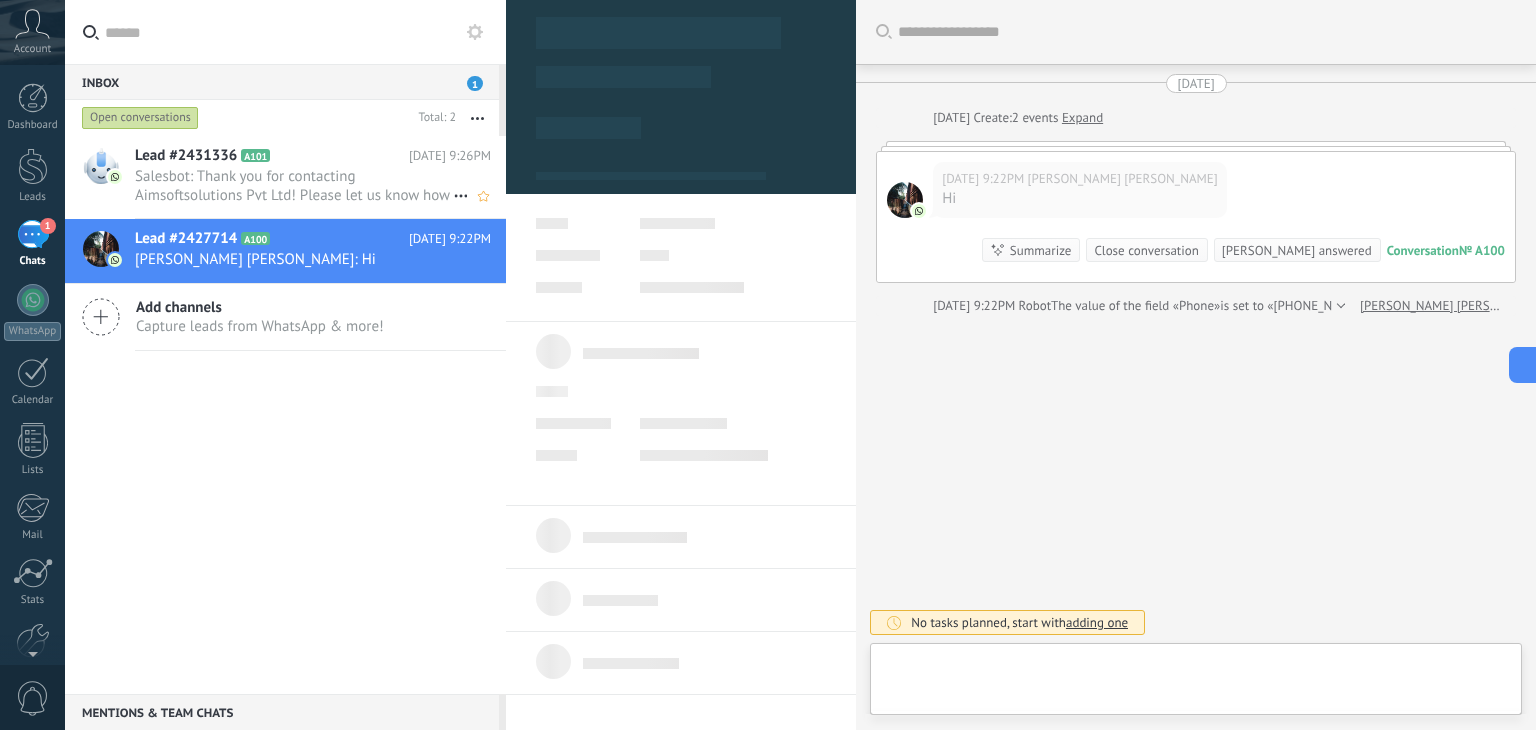 scroll, scrollTop: 29, scrollLeft: 0, axis: vertical 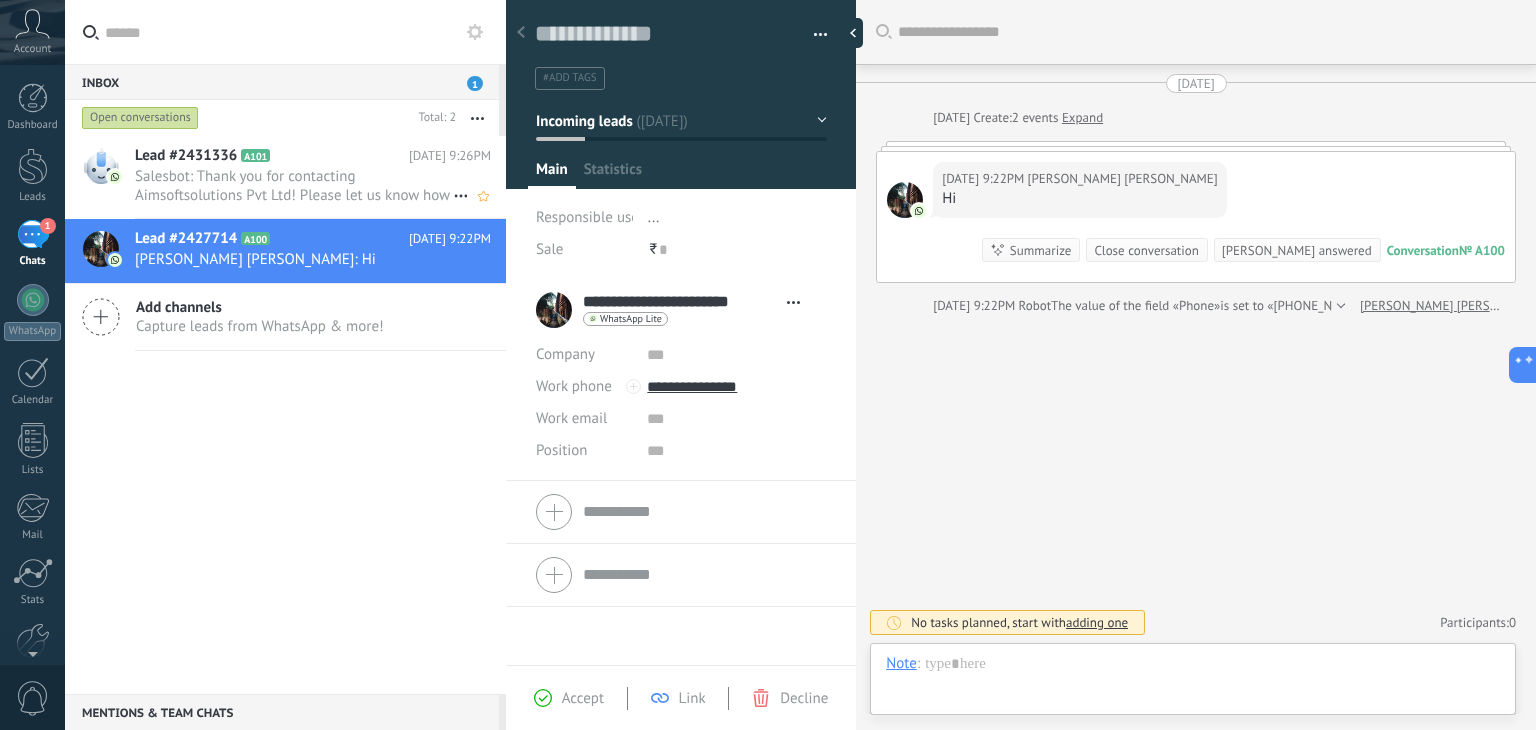 click on "Salesbot: Thank you for contacting Aimsoftsolutions Pvt Ltd!
Please let us know how we can help you.🙏
aimsoftsolutions...." at bounding box center (294, 186) 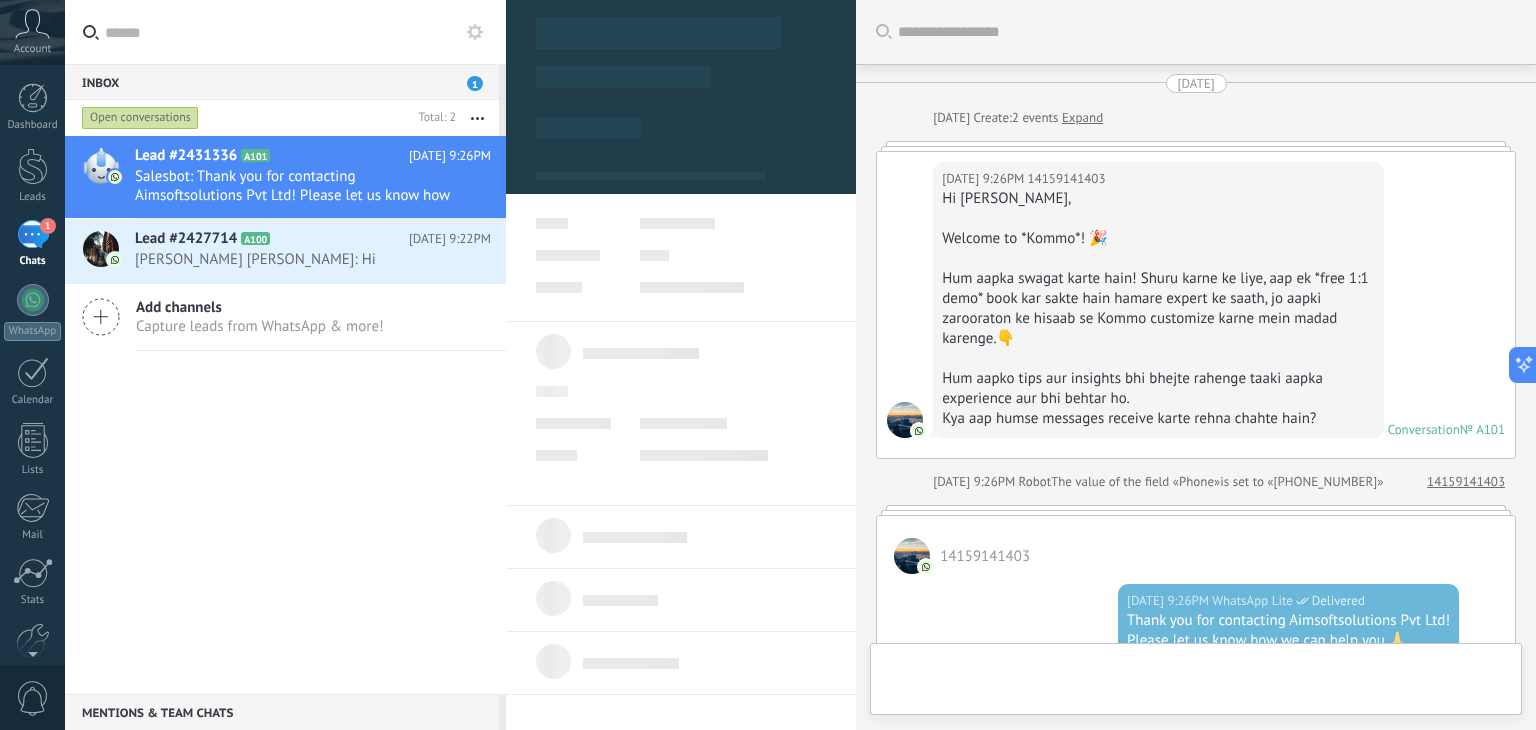 scroll, scrollTop: 412, scrollLeft: 0, axis: vertical 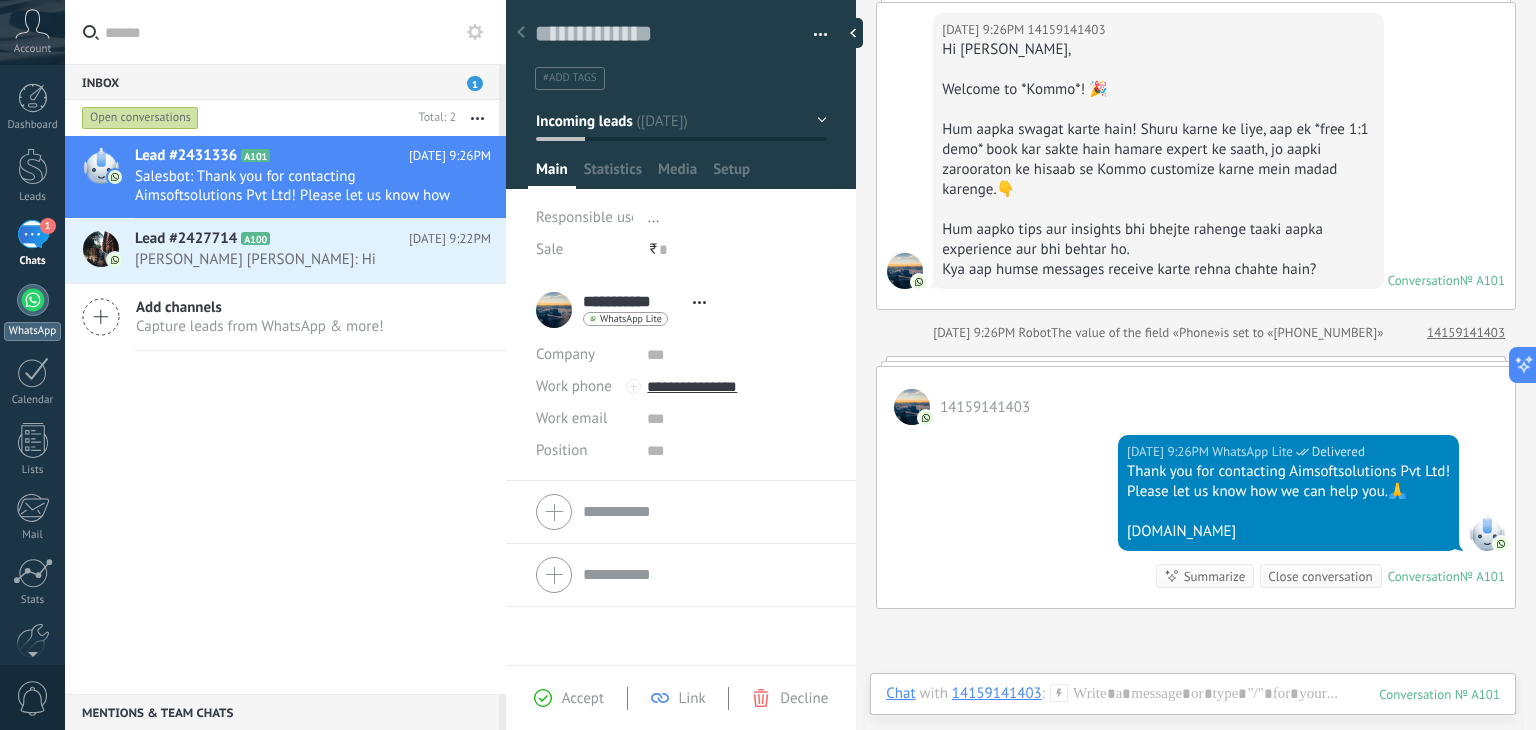 click at bounding box center (33, 300) 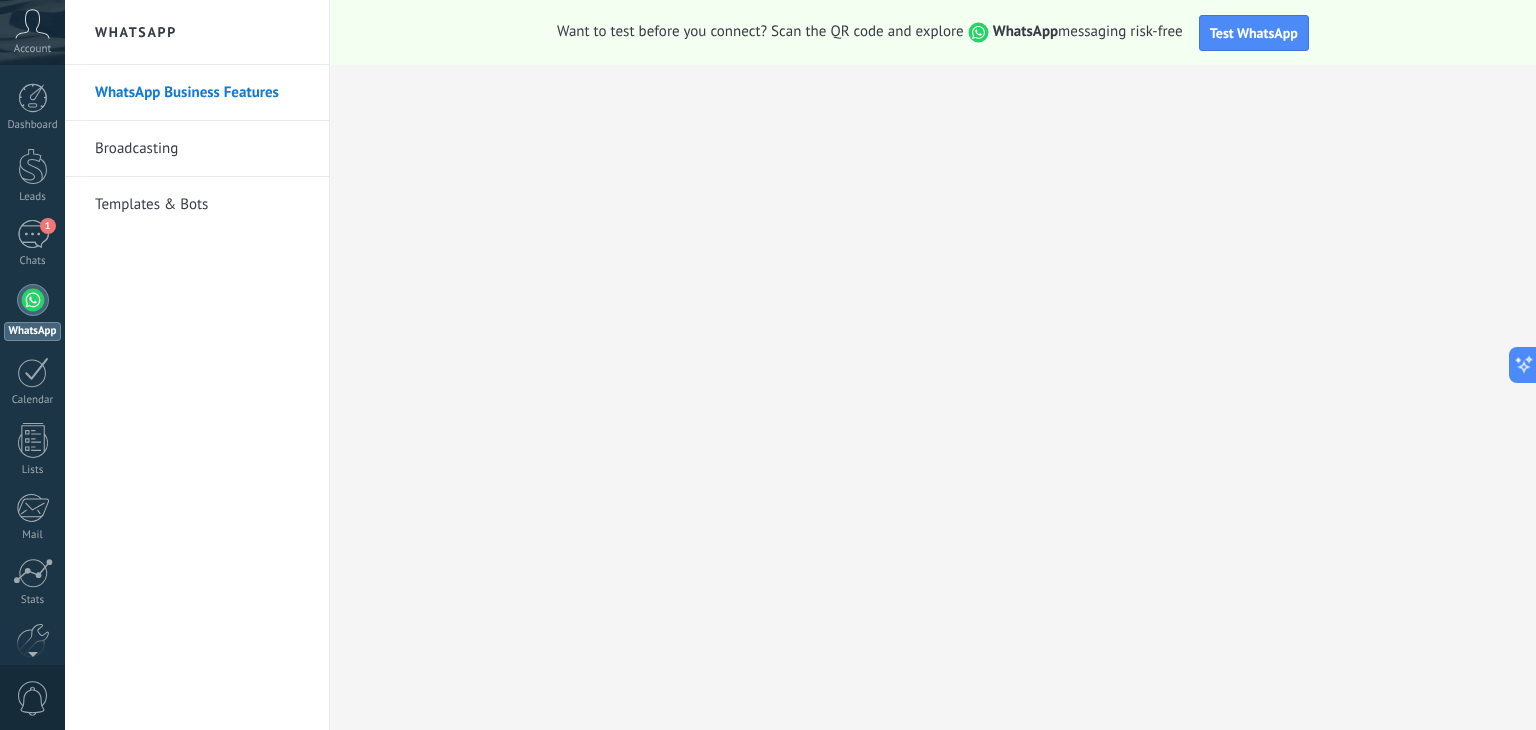 click 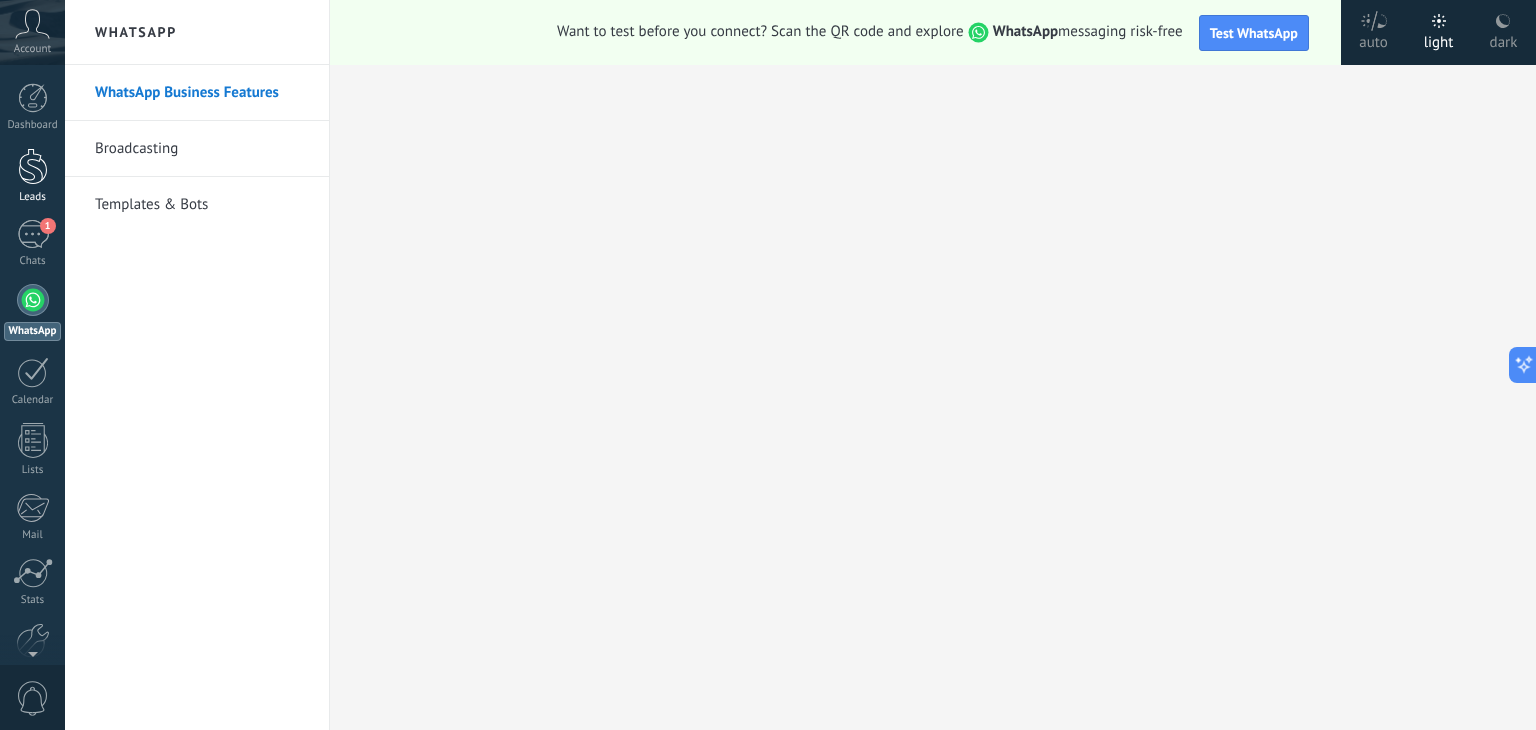 click at bounding box center [33, 166] 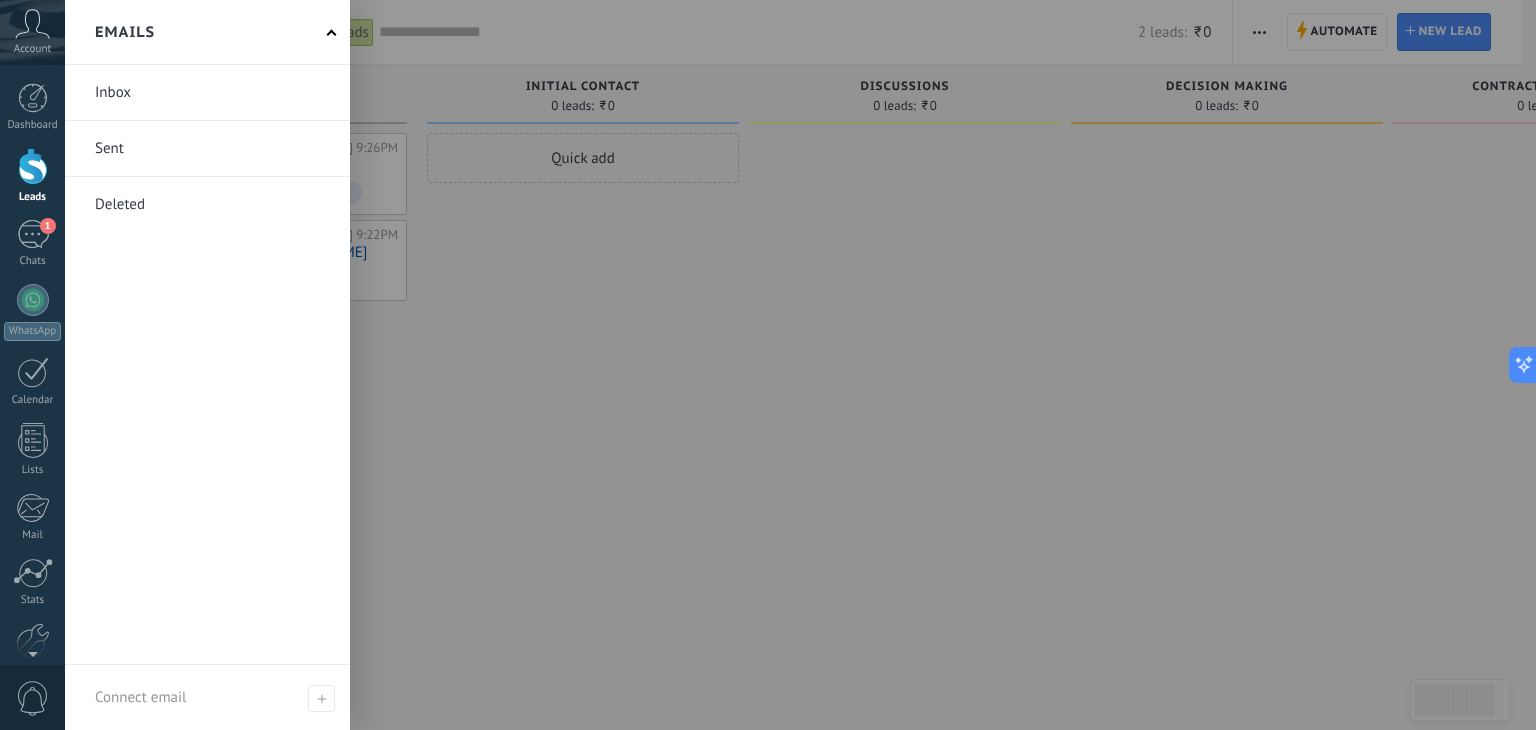 click at bounding box center (33, 166) 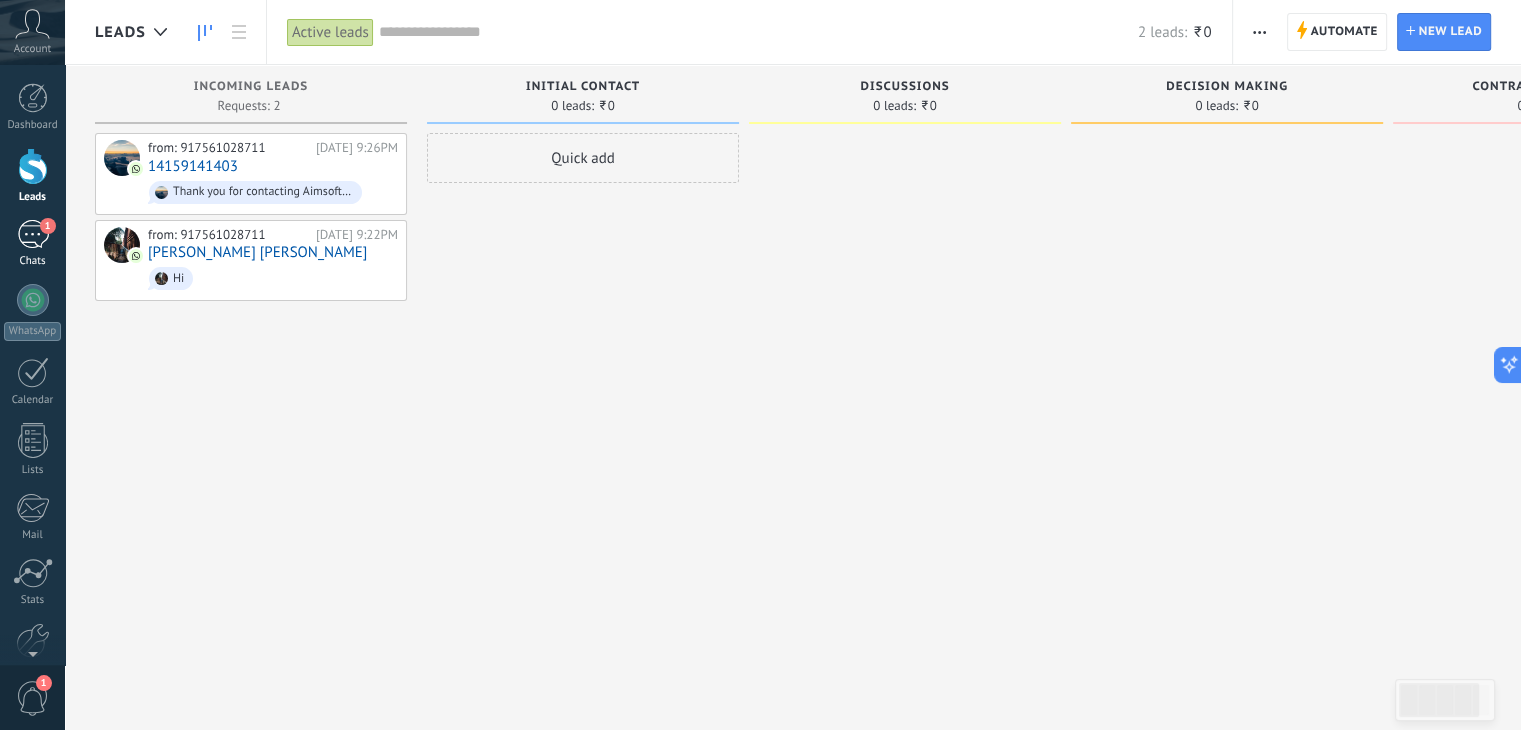 click on "1" at bounding box center (33, 234) 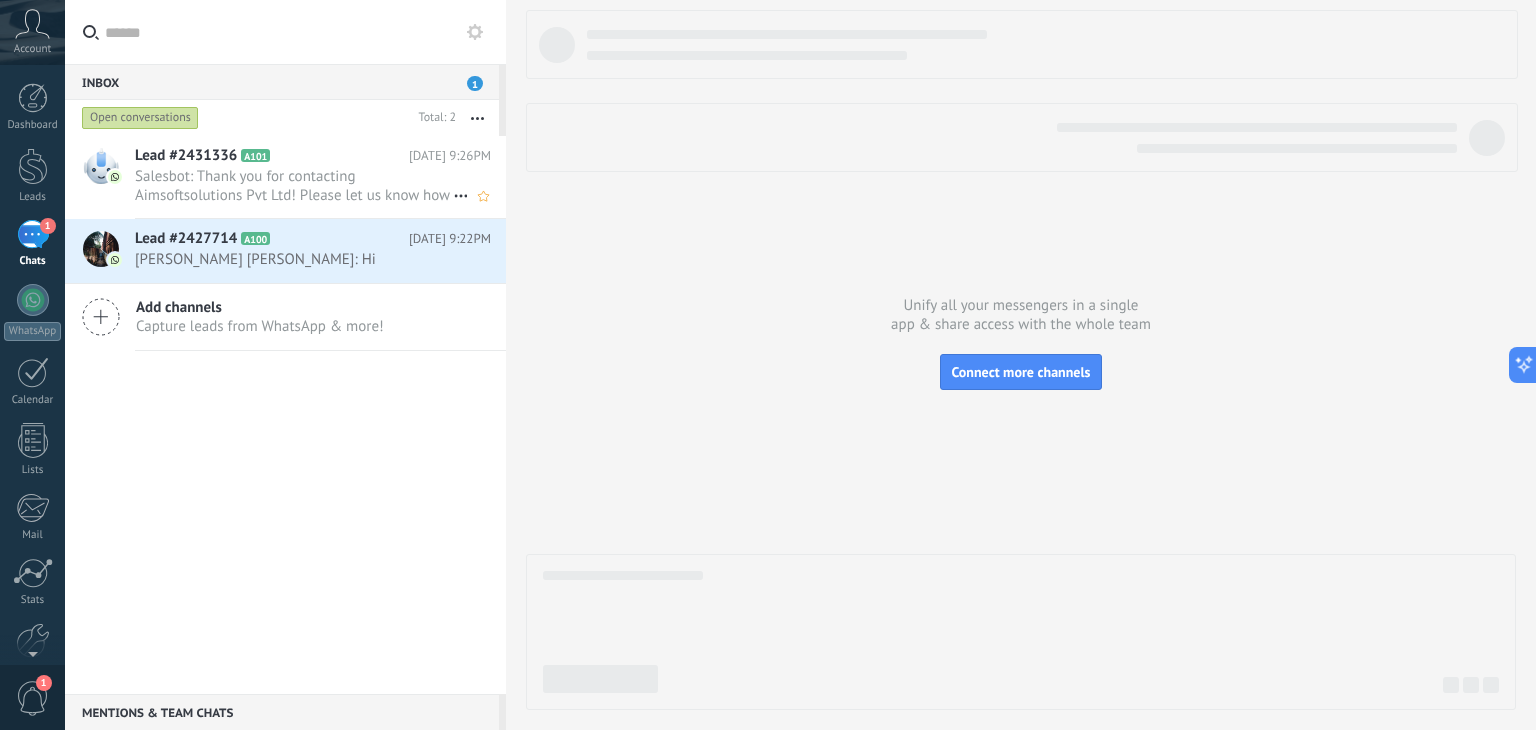 click on "Salesbot: Thank you for contacting Aimsoftsolutions Pvt Ltd!
Please let us know how we can help you.🙏
aimsoftsolutions...." at bounding box center [294, 186] 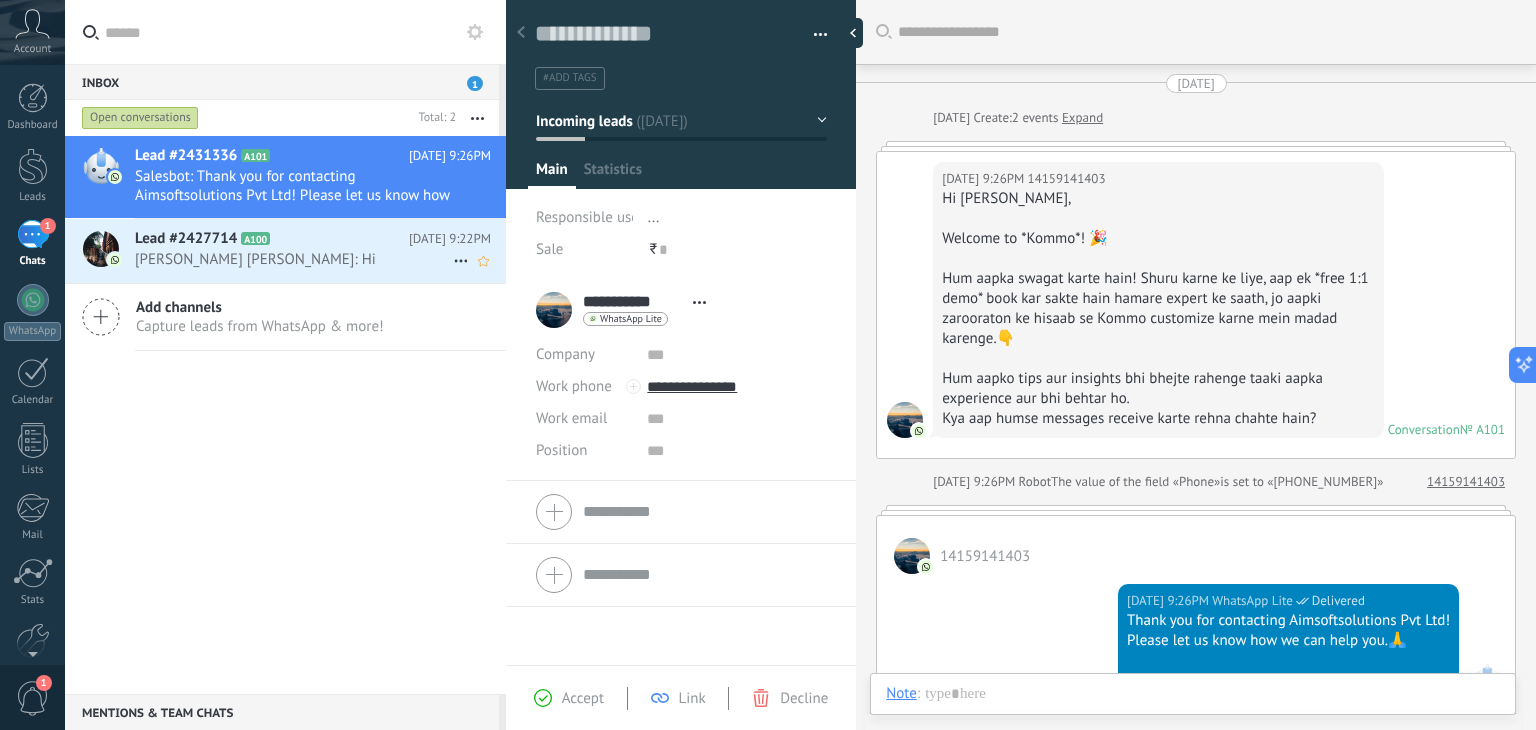 scroll, scrollTop: 29, scrollLeft: 0, axis: vertical 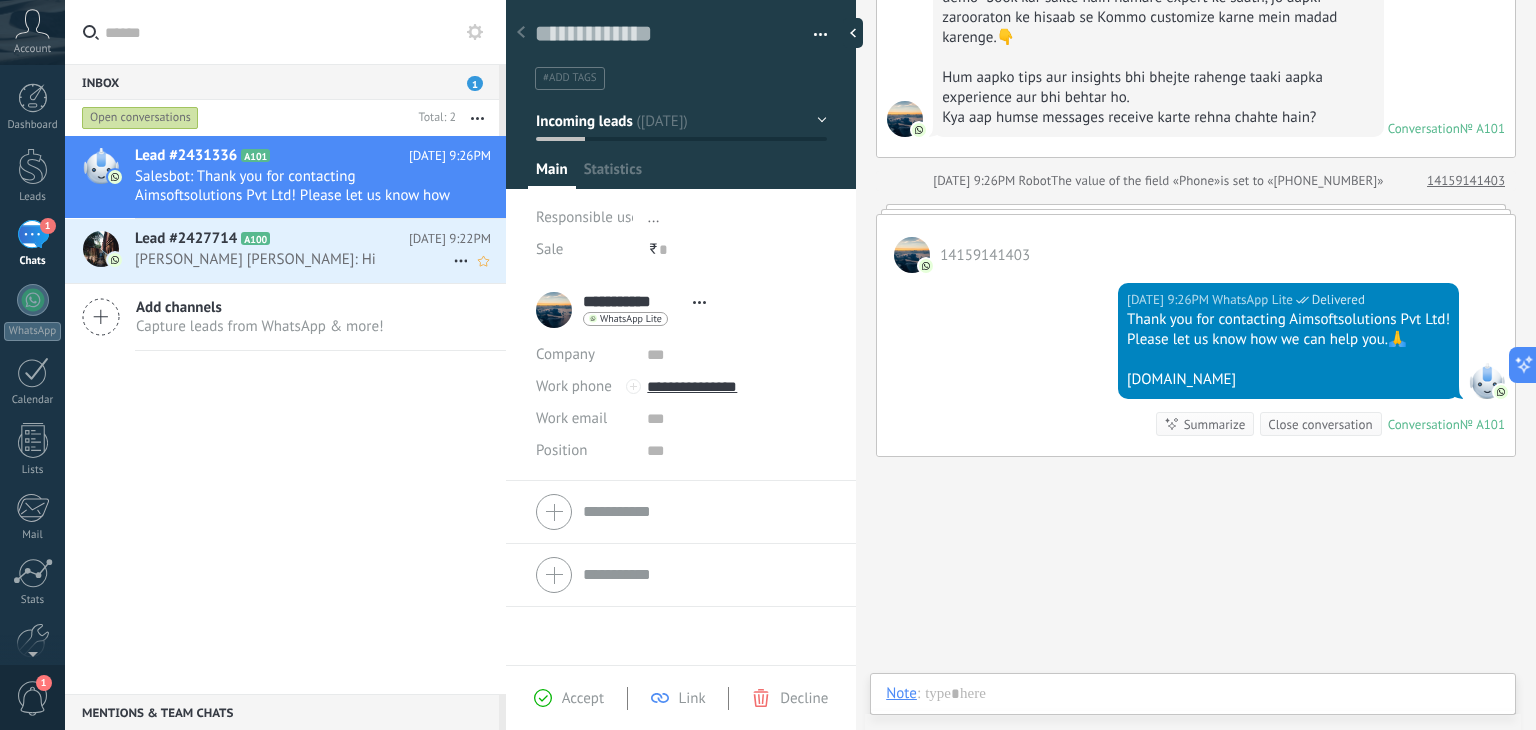 click on "Lead #2427714" at bounding box center (186, 239) 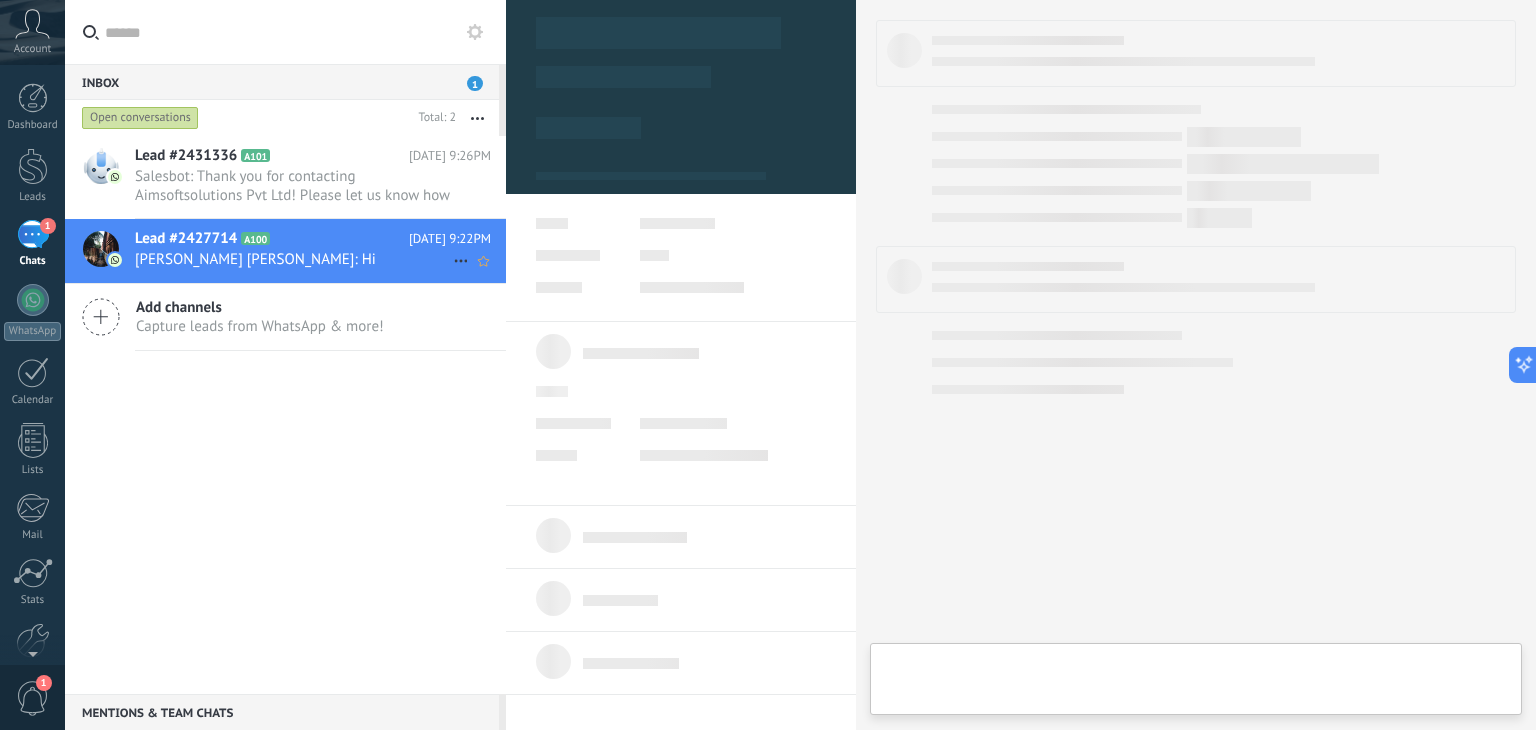 type on "**********" 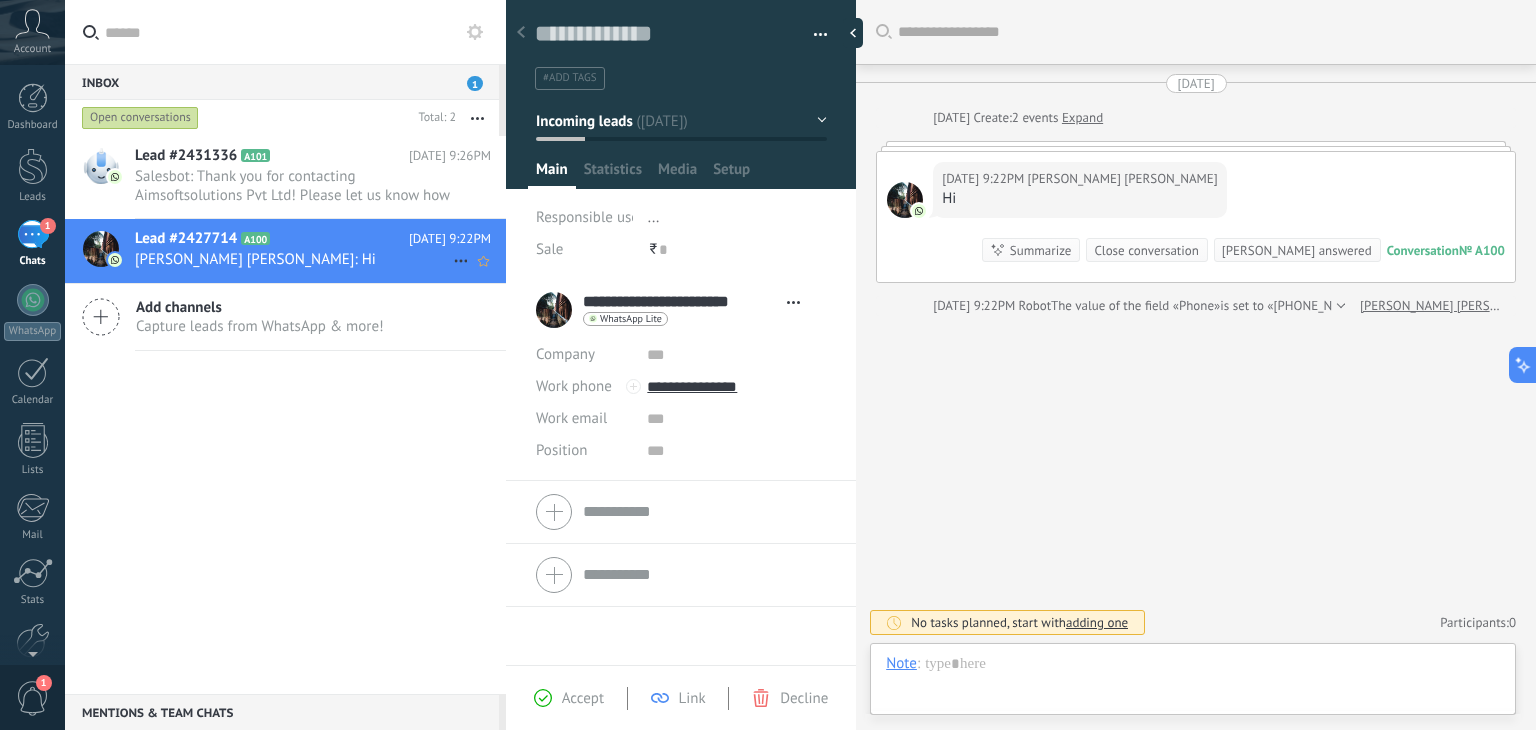 scroll, scrollTop: 29, scrollLeft: 0, axis: vertical 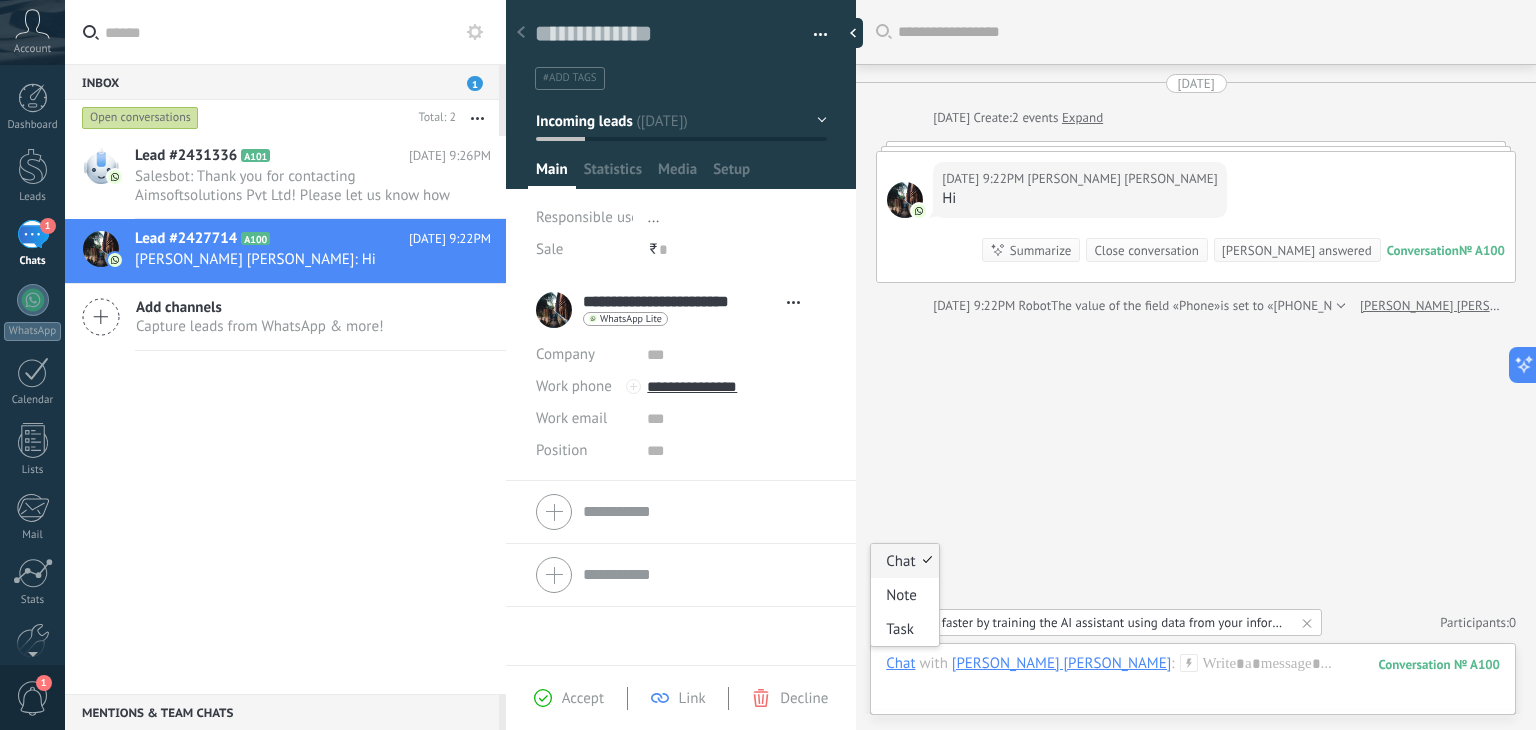 click on "Chat" at bounding box center (900, 663) 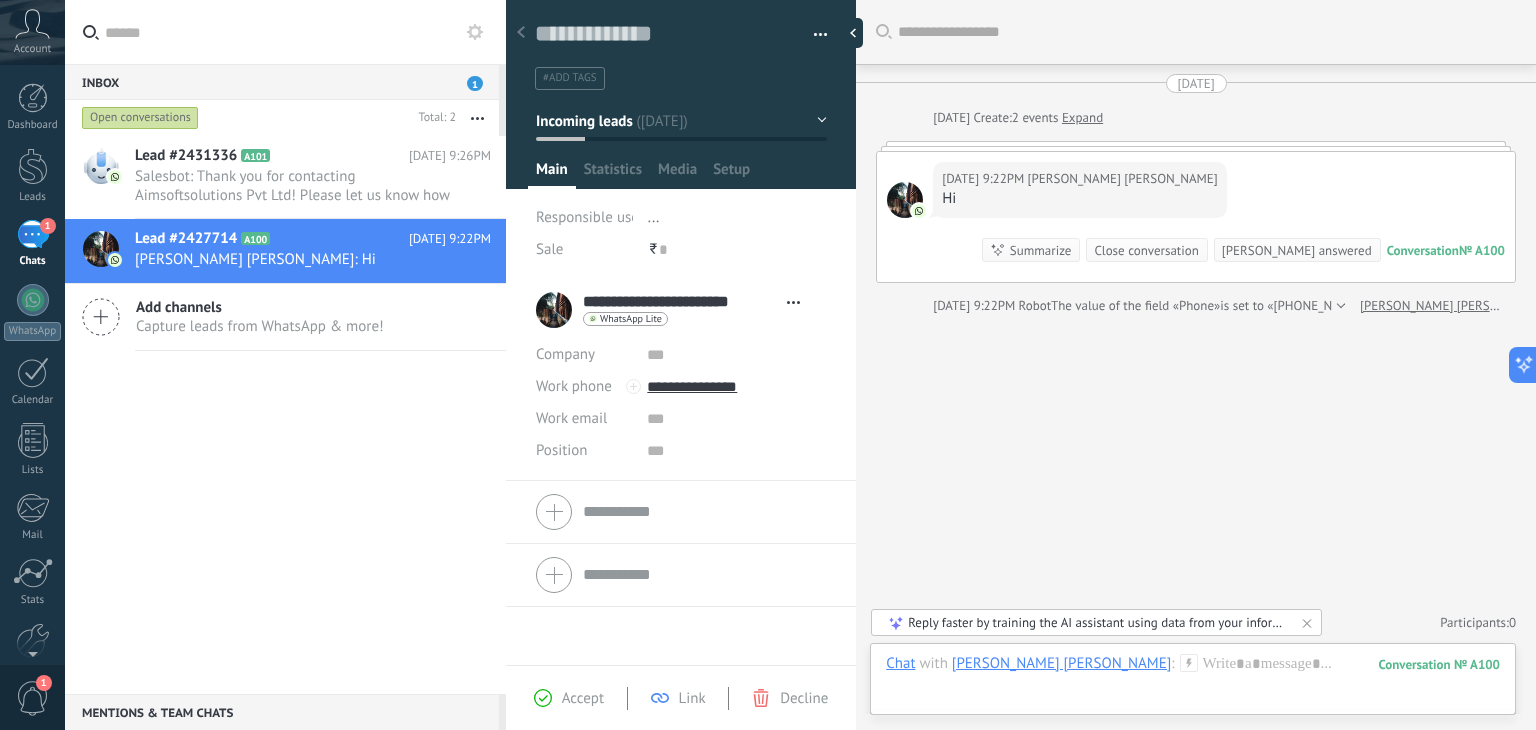 click on "[PERSON_NAME] [PERSON_NAME]" at bounding box center (1061, 663) 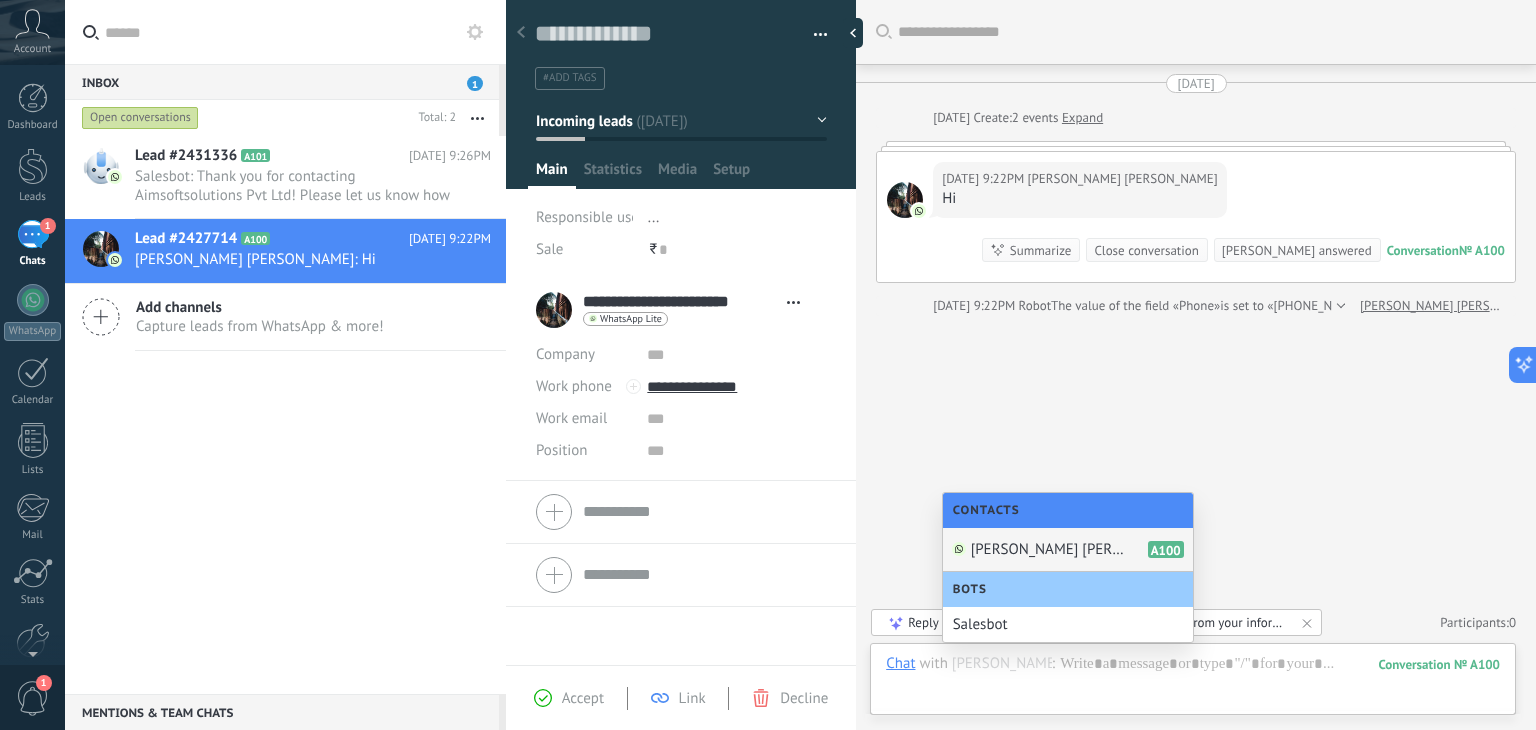 click on "Search Load more [DATE] [DATE] Create:  2 events   Expand [DATE] 9:22PM [PERSON_NAME] [PERSON_NAME]  Hi Conversation  № A100 Conversation № A100 Summarize Summarize Close conversation Mark answered [DATE] 9:22PM [PERSON_NAME] [PERSON_NAME]: Hi Conversation № A100 [DATE] 9:22PM Robot  The value of the field «Phone»  is set to «[PHONE_NUMBER]» [PERSON_NAME] [PERSON_NAME] No tasks planned, start with  adding one Participants:  0 Add member Bots:  0" at bounding box center (1196, 365) 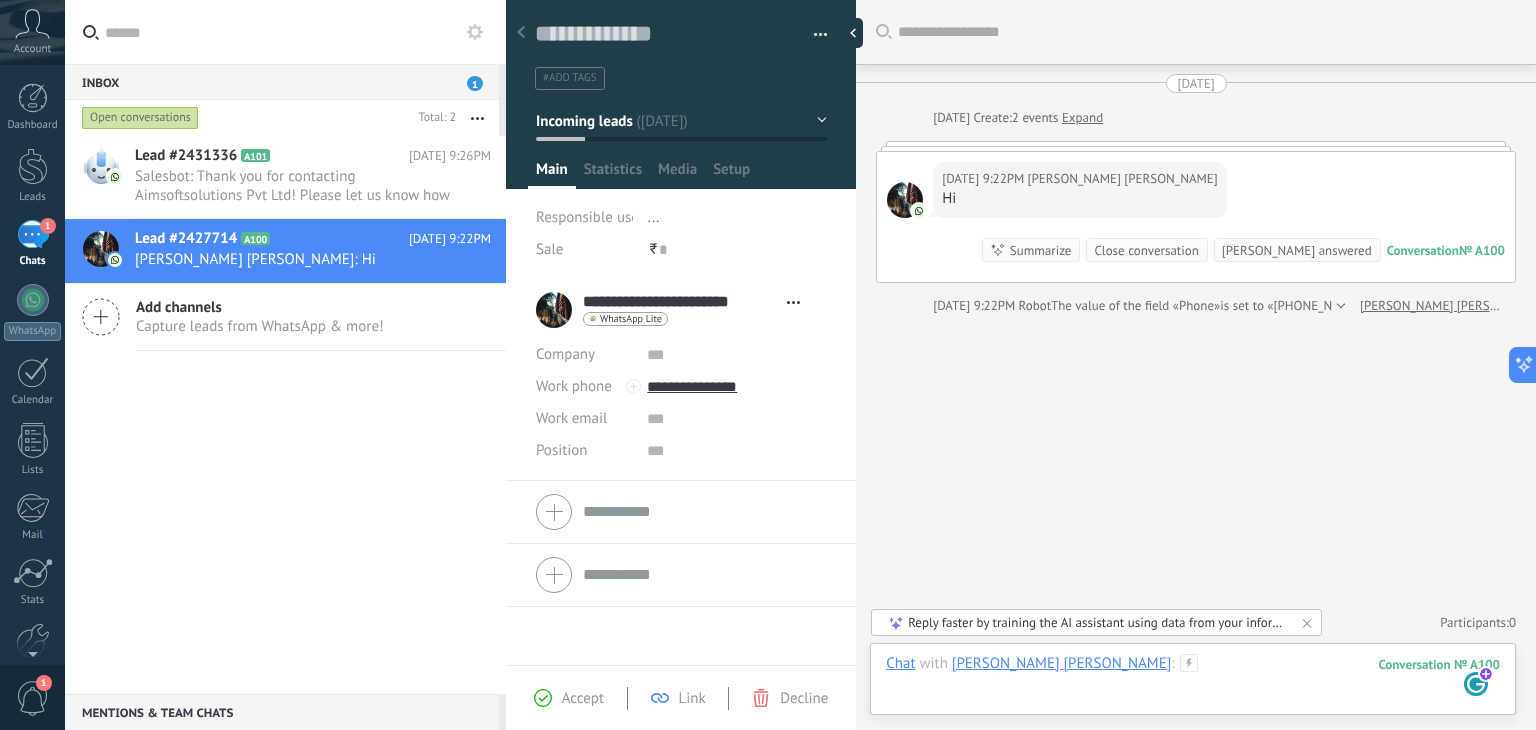 type 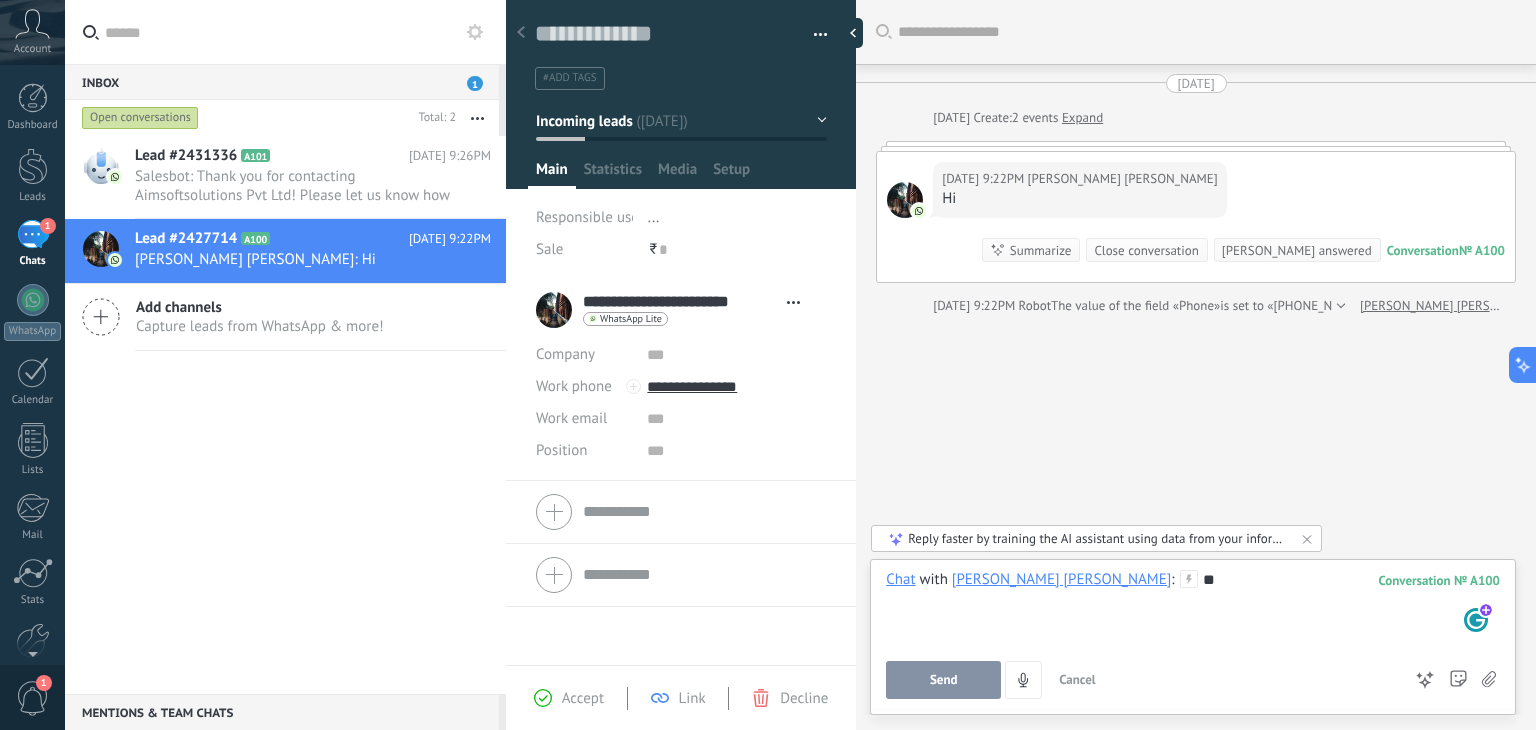 click on "Send" at bounding box center (943, 680) 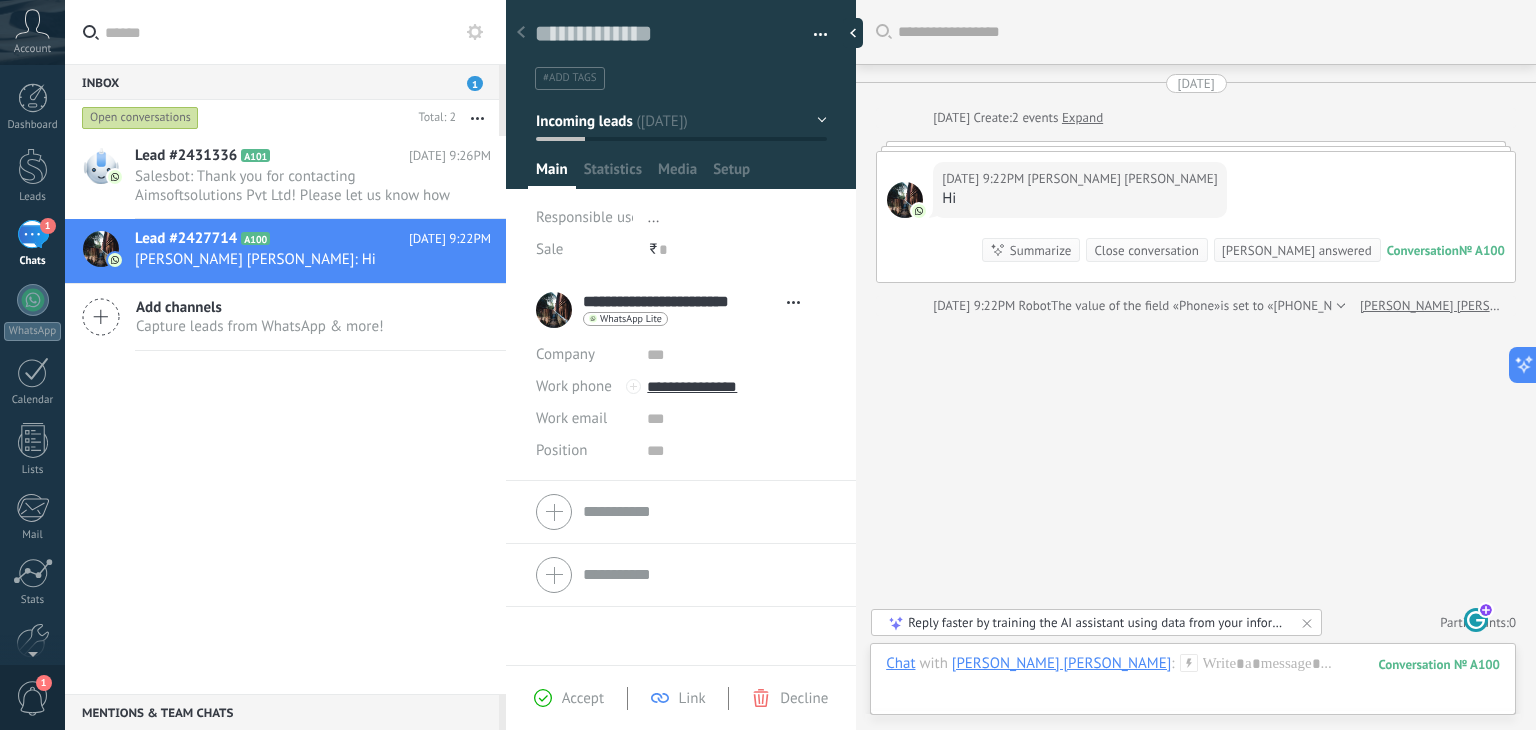 scroll, scrollTop: 95, scrollLeft: 0, axis: vertical 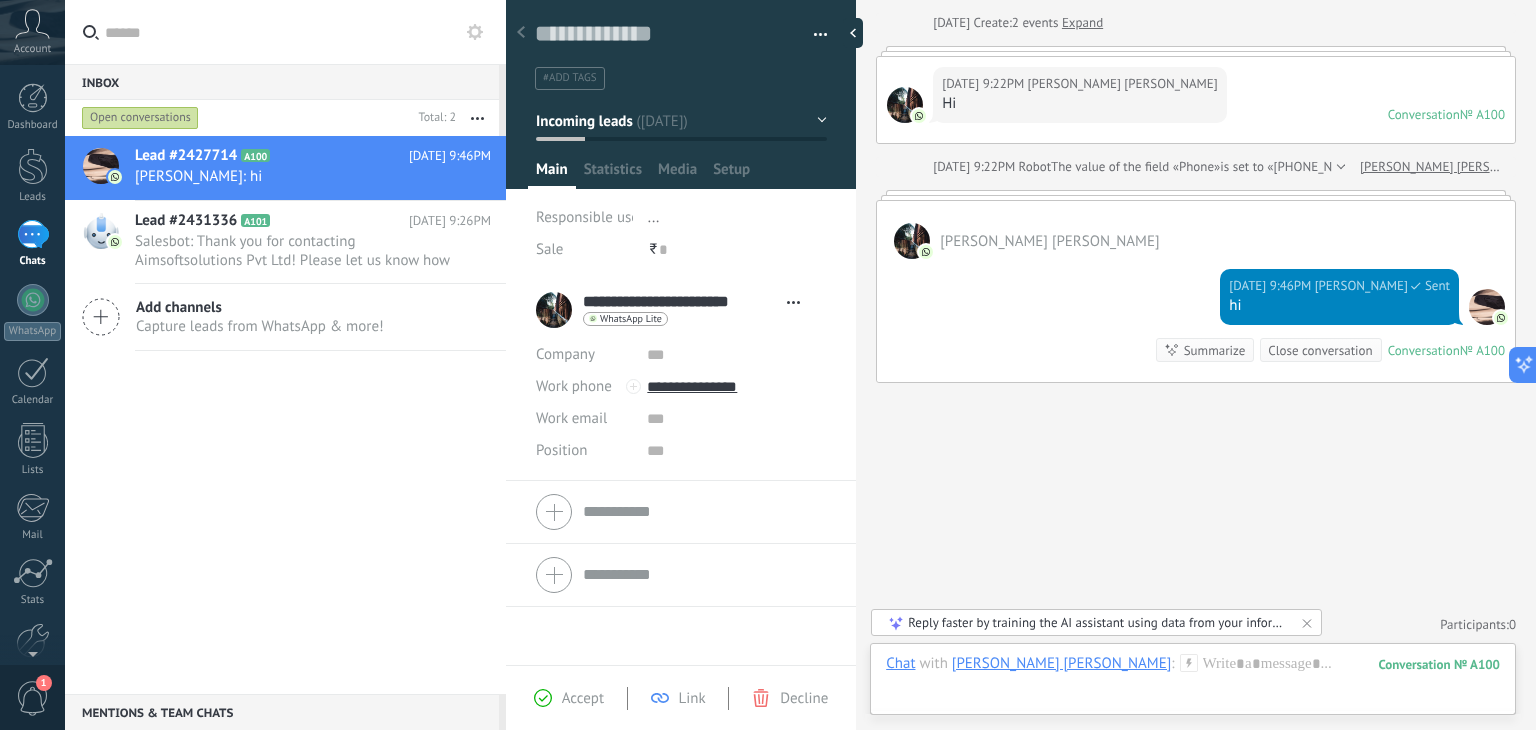 click 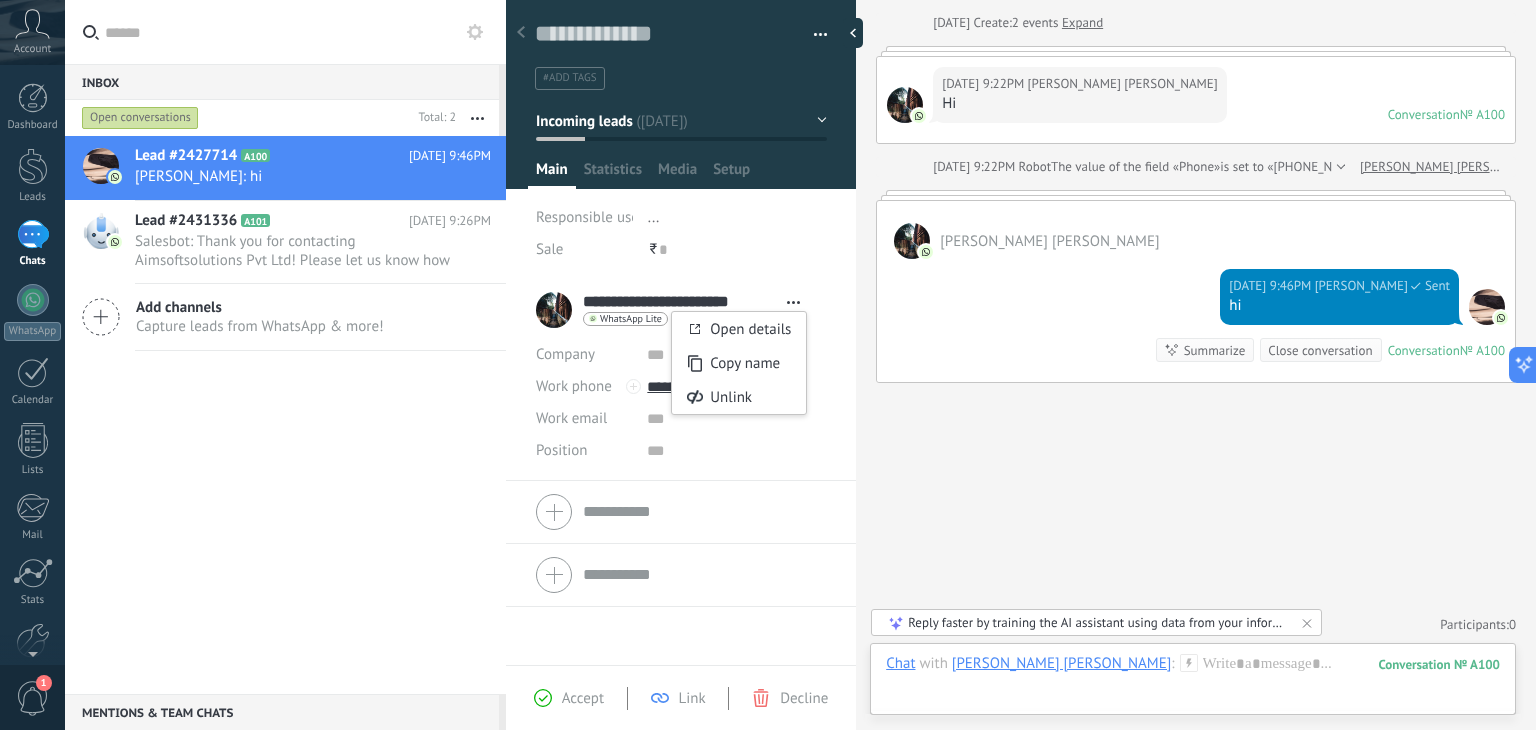 click on "**********" at bounding box center (673, 310) 